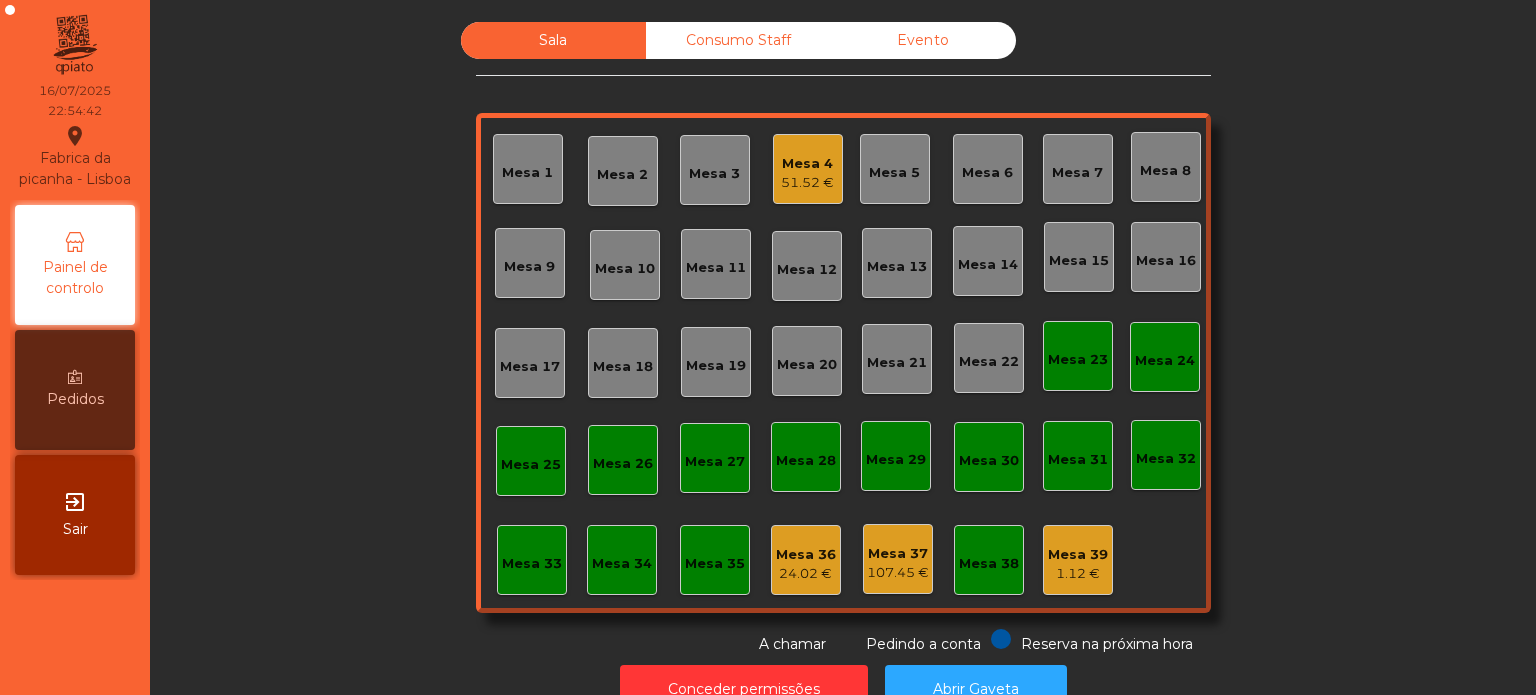 scroll, scrollTop: 0, scrollLeft: 0, axis: both 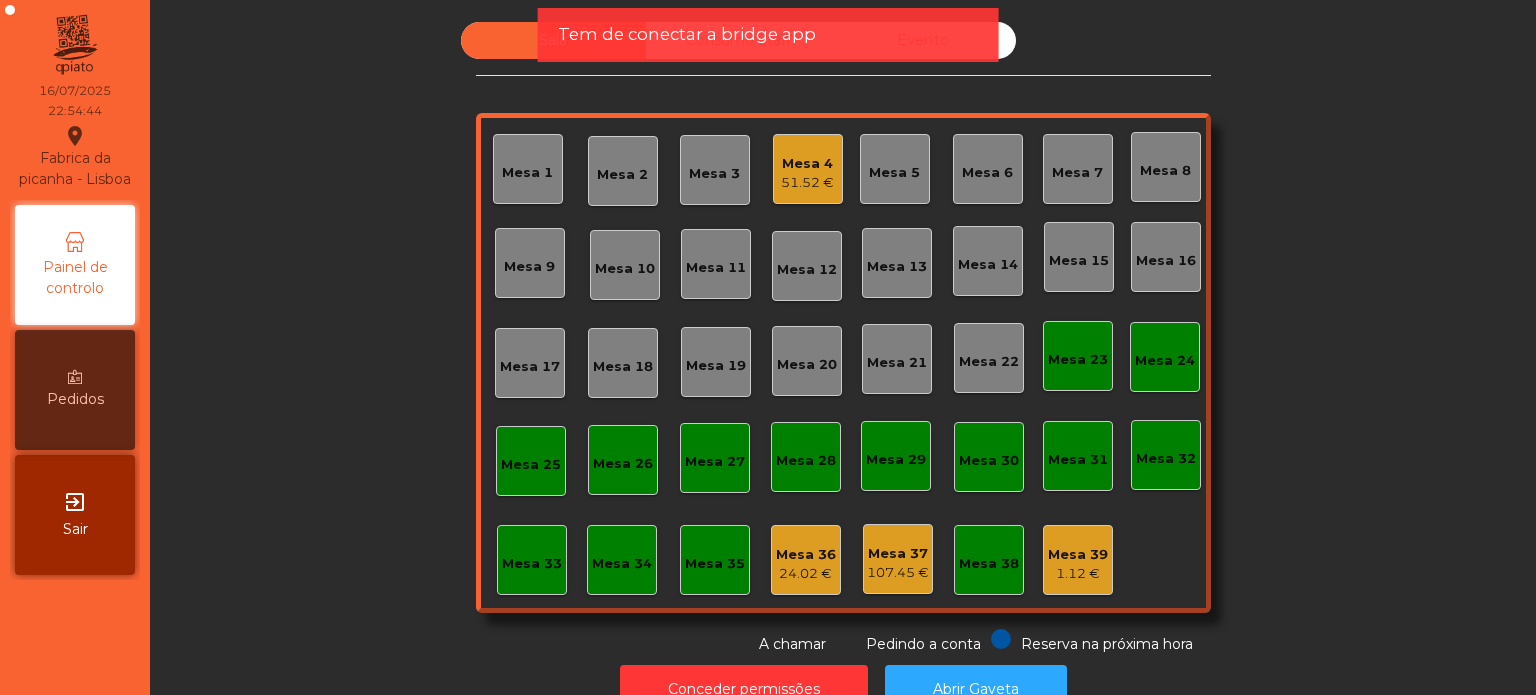 click on "Tem de conectar a bridge app" 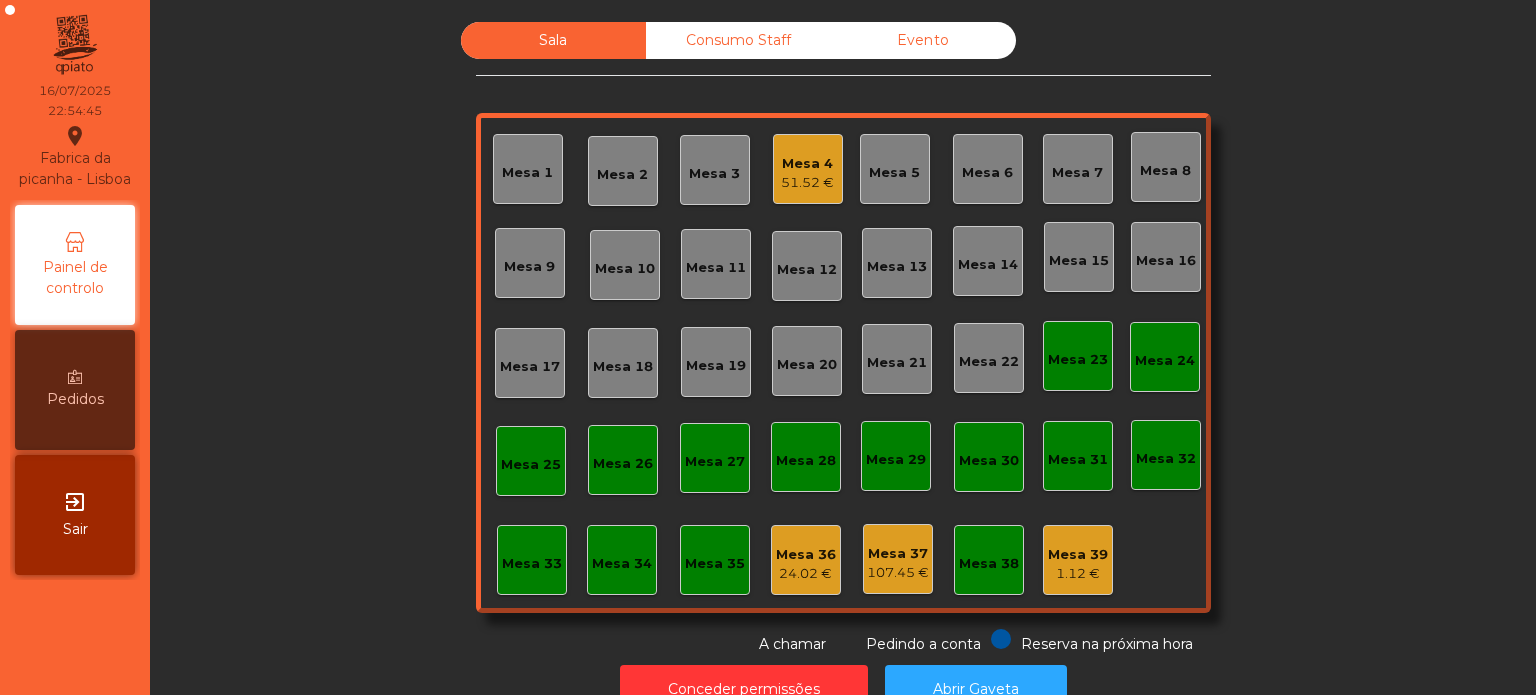 click on "Consumo Staff" 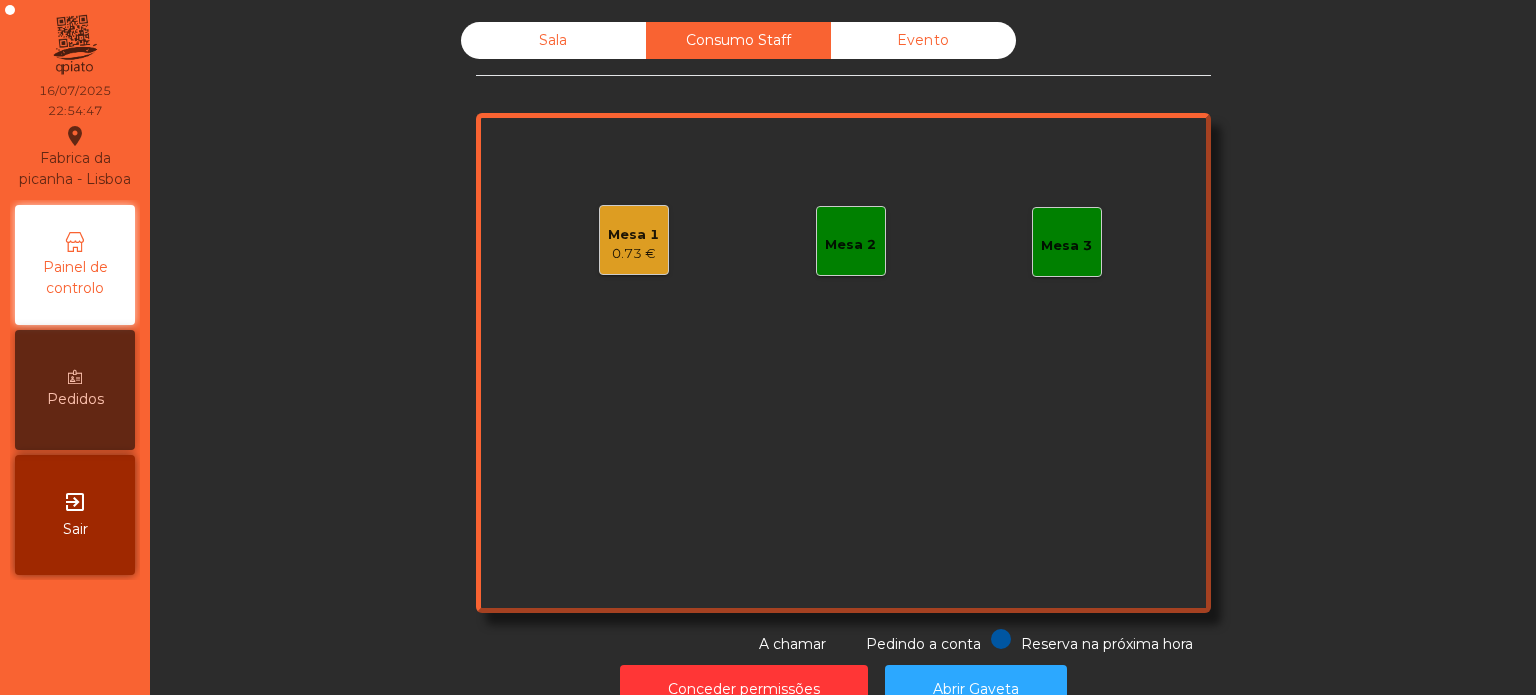 click on "Mesa 1" 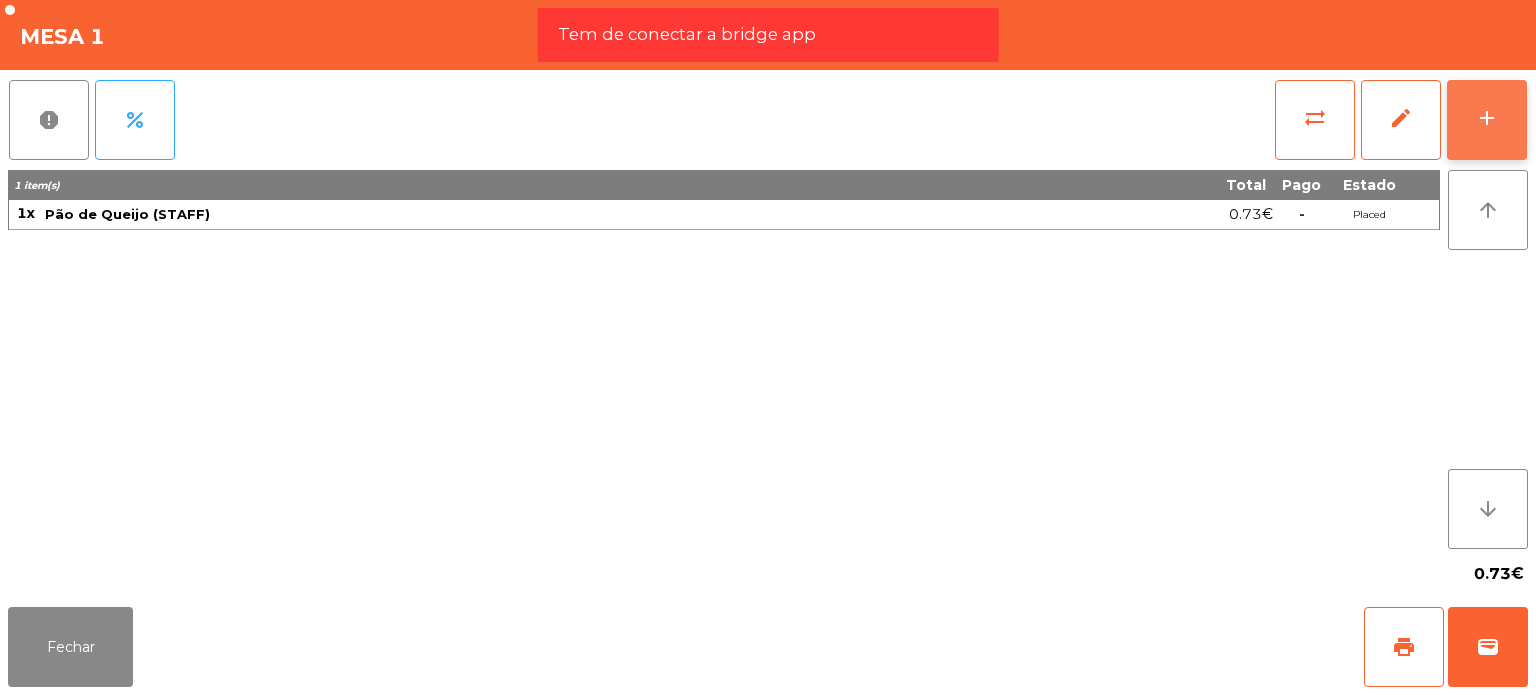 click on "add" 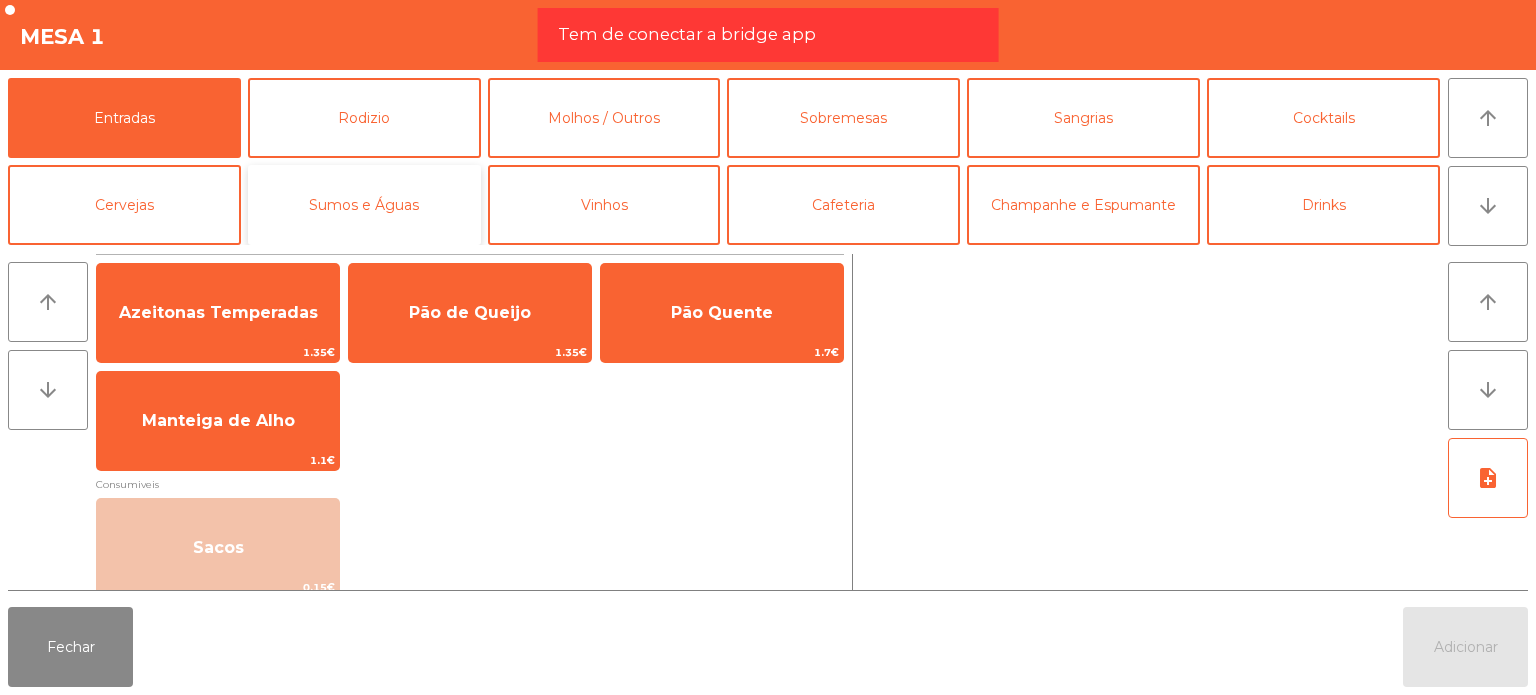 click on "Sumos e Águas" 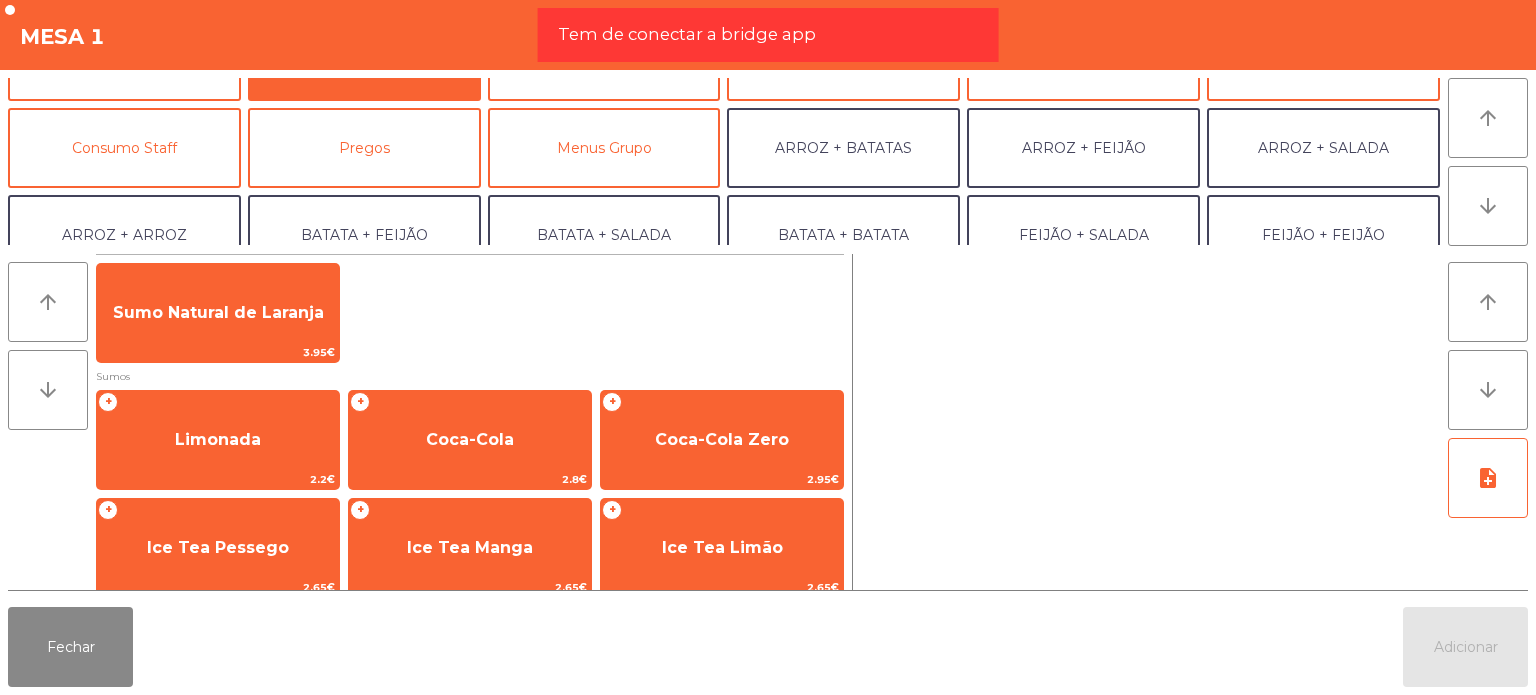 scroll, scrollTop: 144, scrollLeft: 0, axis: vertical 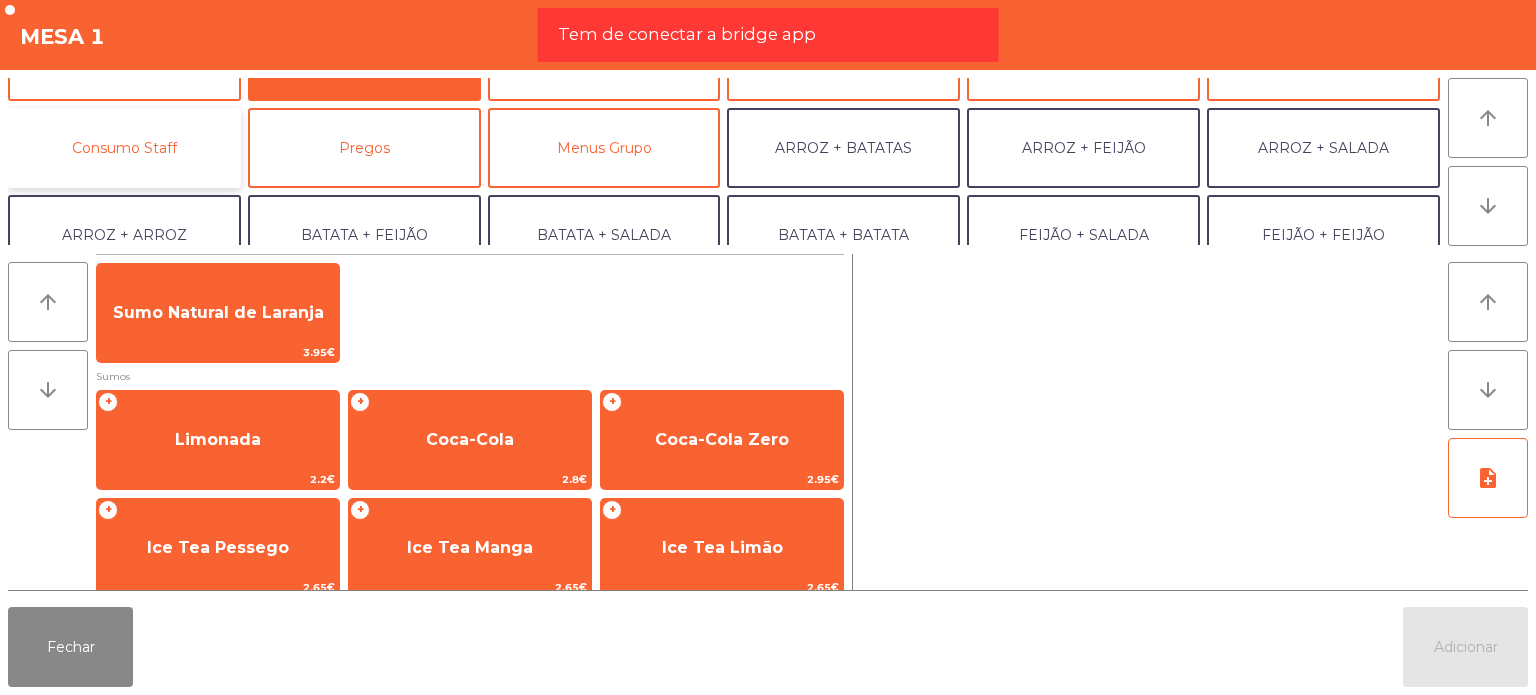 click on "Consumo Staff" 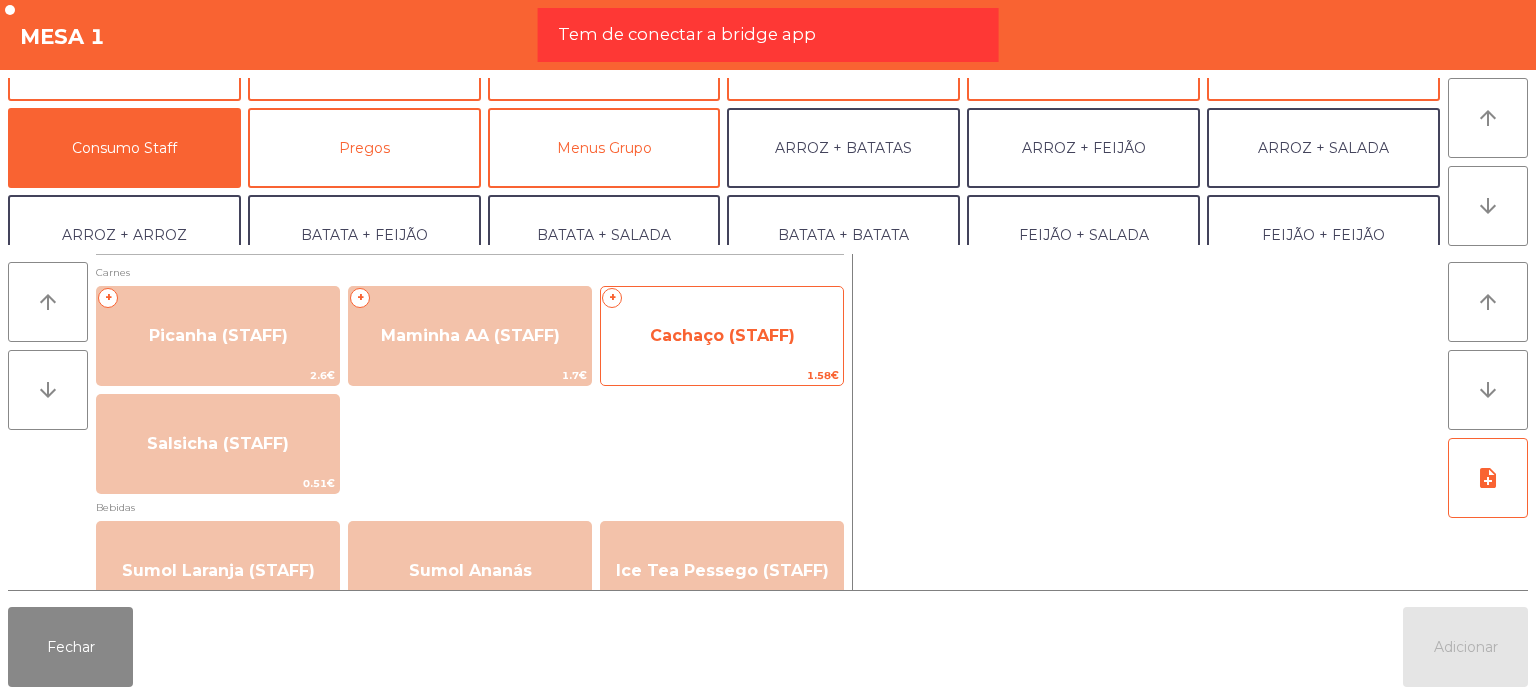 click on "Cachaço (STAFF)" 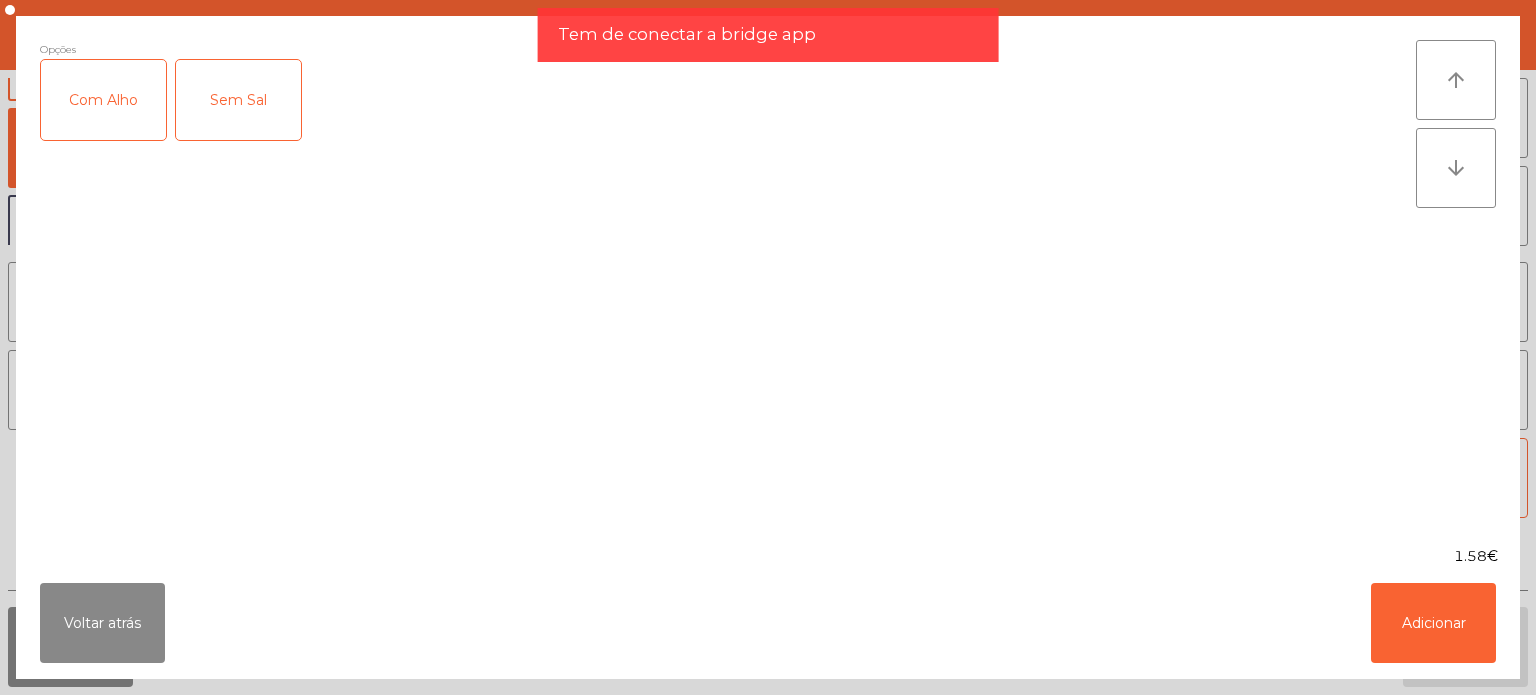 click on "Com Alho" 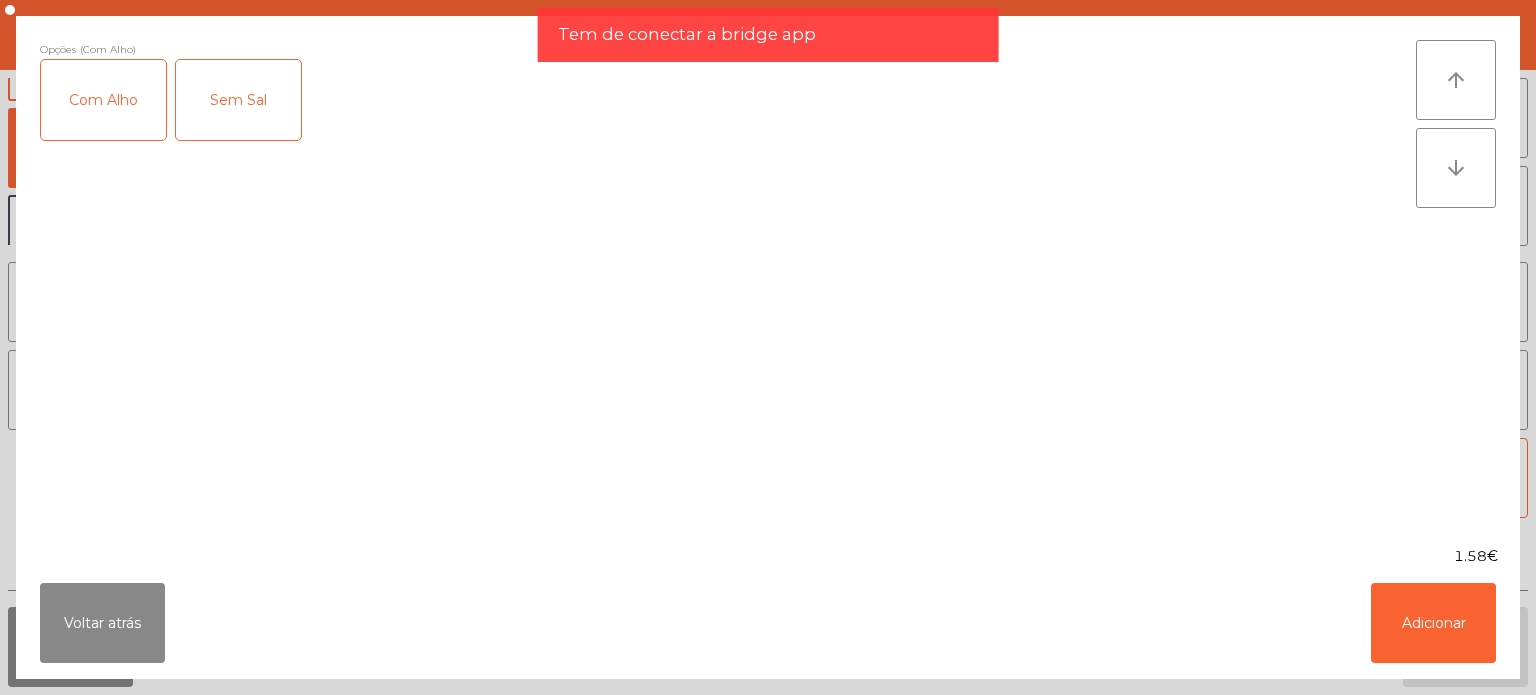 click on "Sem Sal" 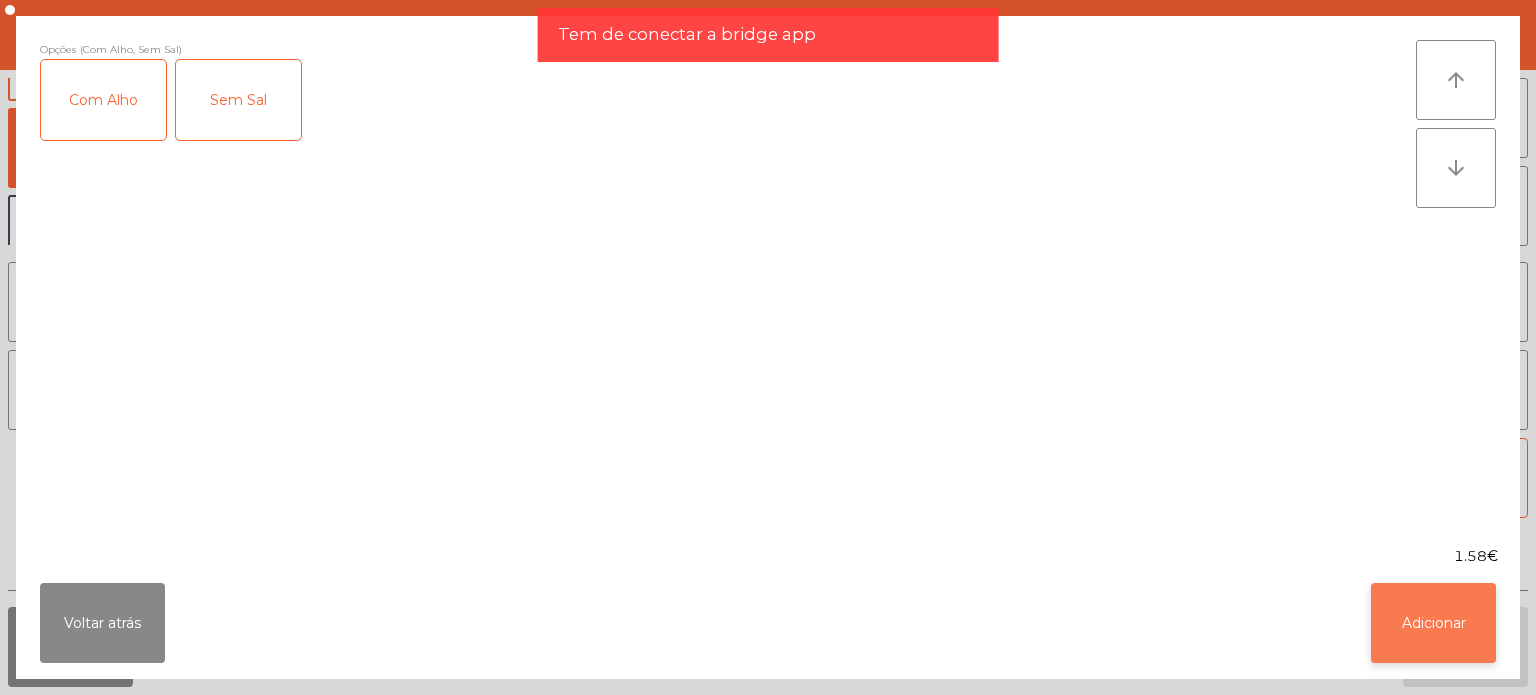 click on "Adicionar" 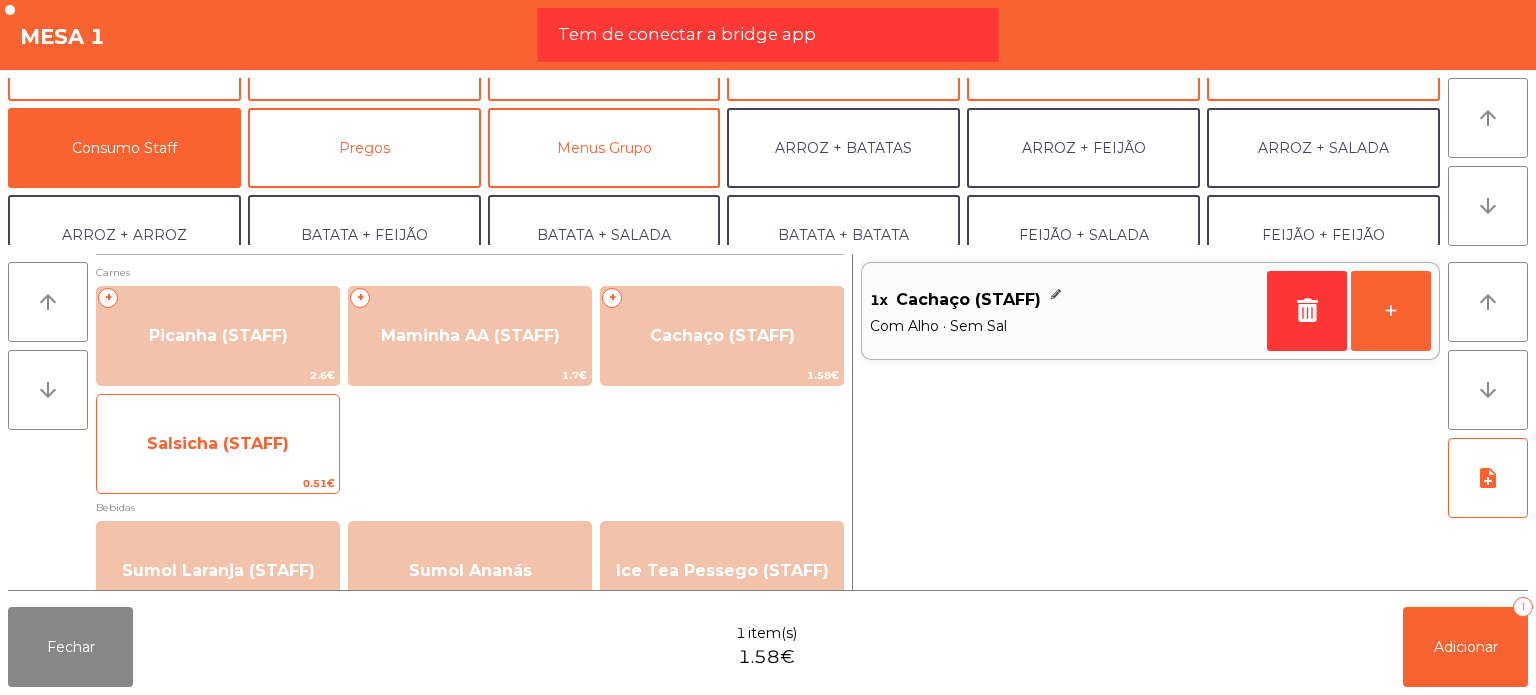 click on "Salsicha (STAFF)" 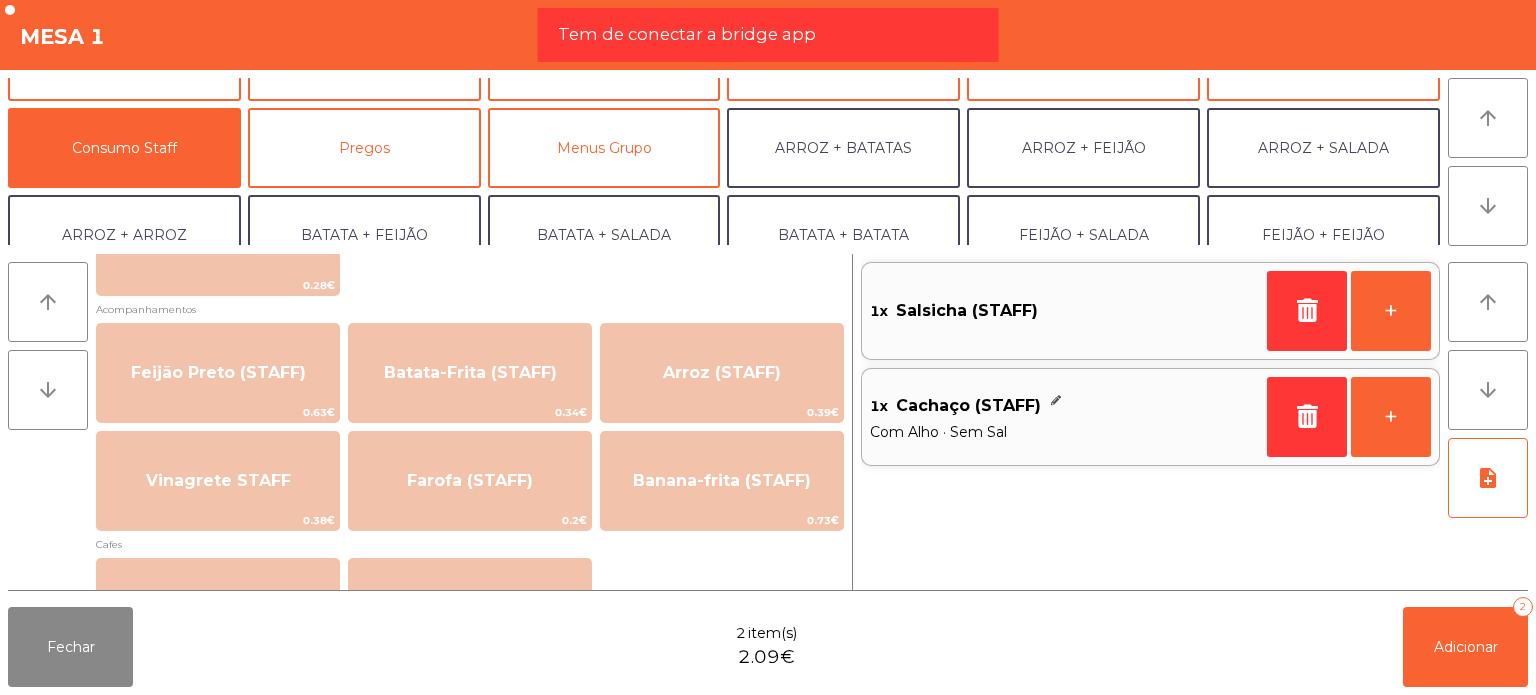 scroll, scrollTop: 776, scrollLeft: 0, axis: vertical 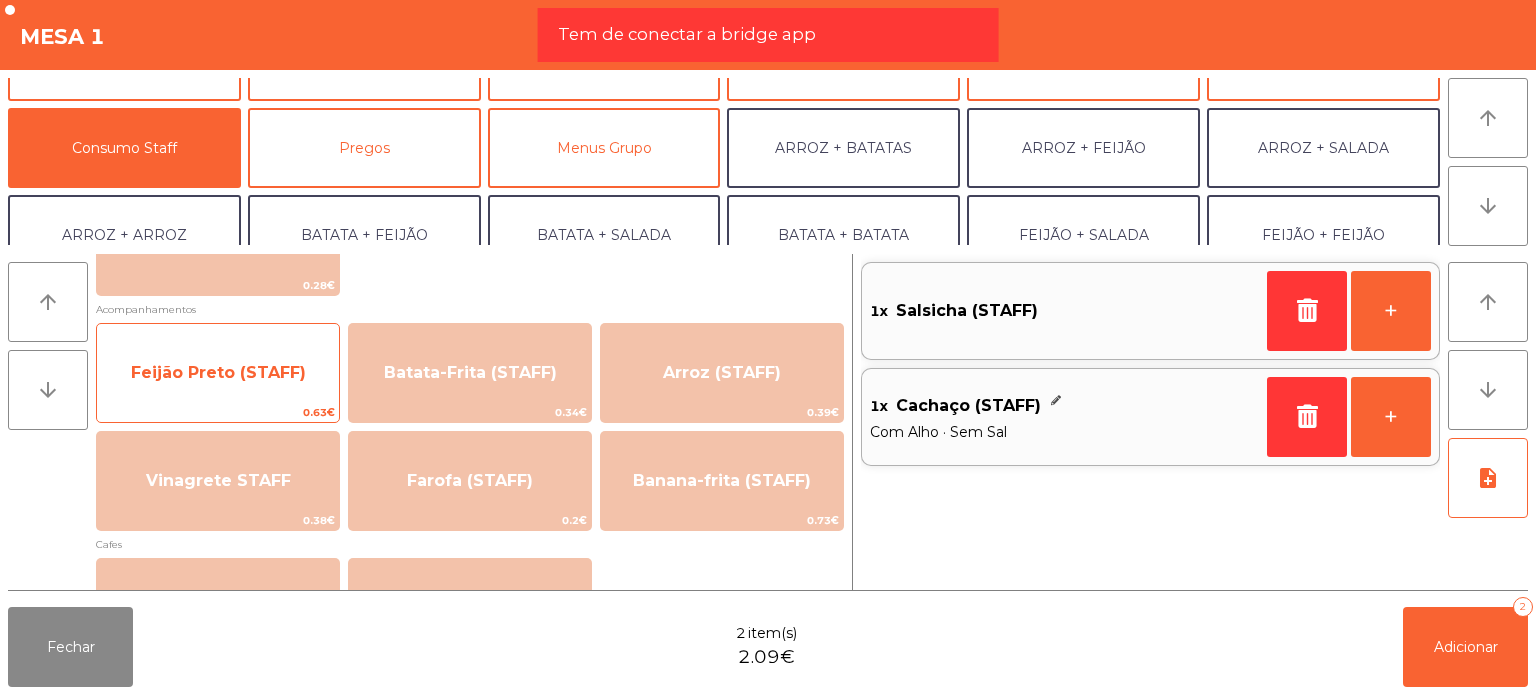 click on "Feijão Preto (STAFF)" 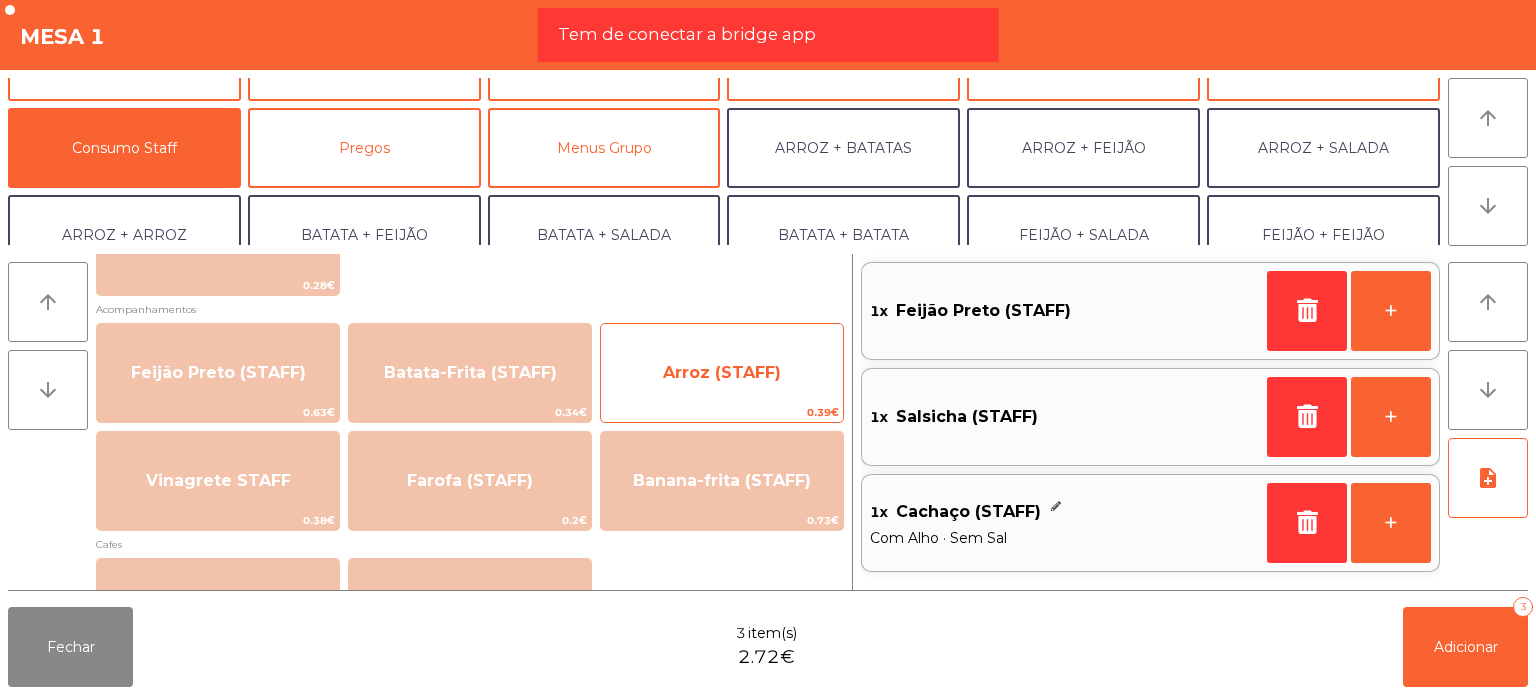 click on "Arroz (STAFF)   0.39€" 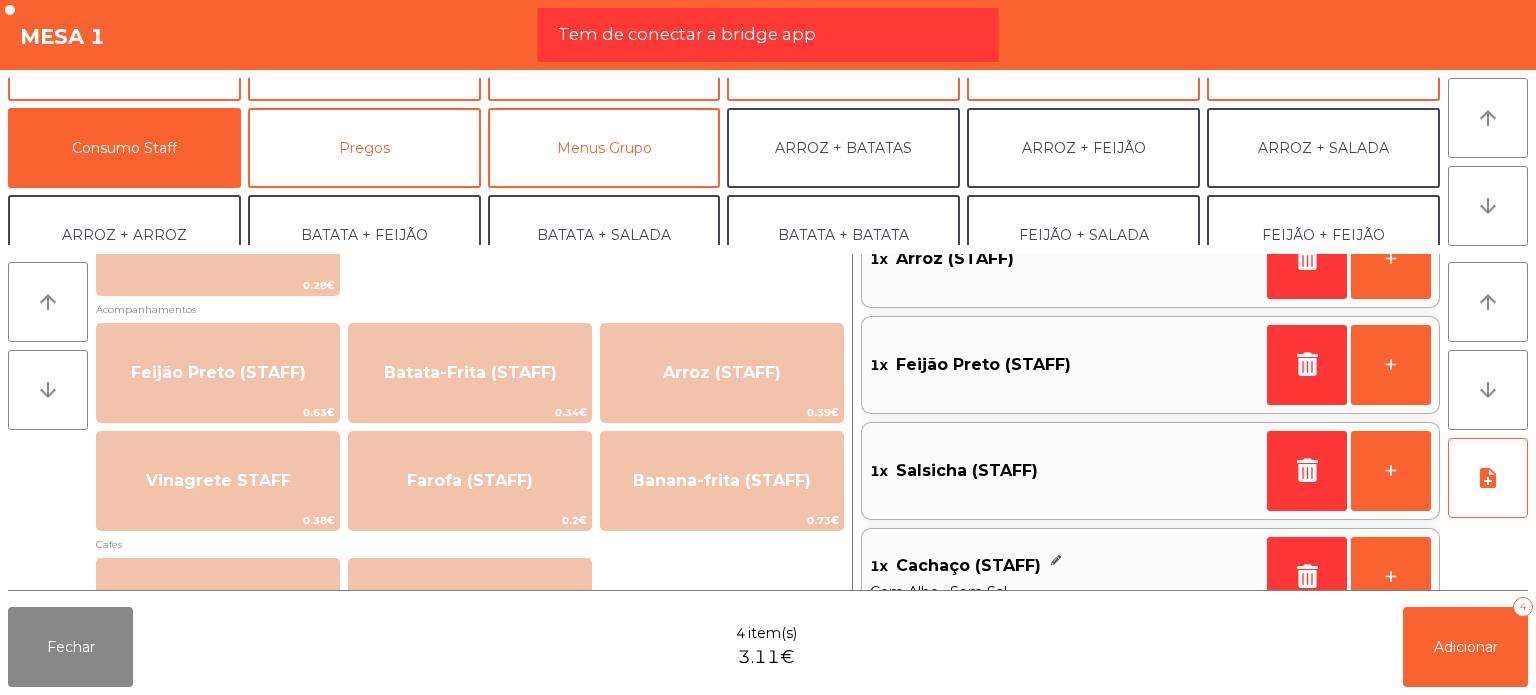 scroll, scrollTop: 93, scrollLeft: 0, axis: vertical 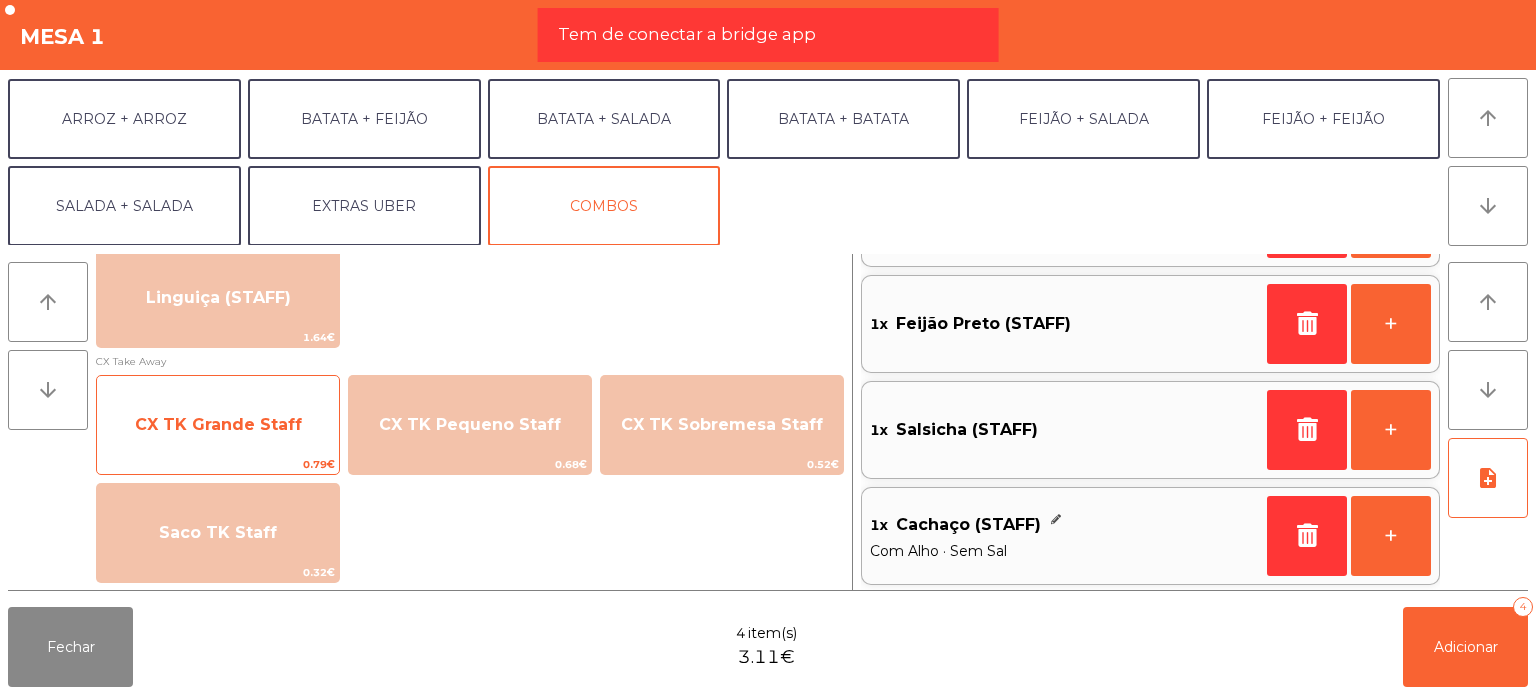 click on "CX TK Grande Staff" 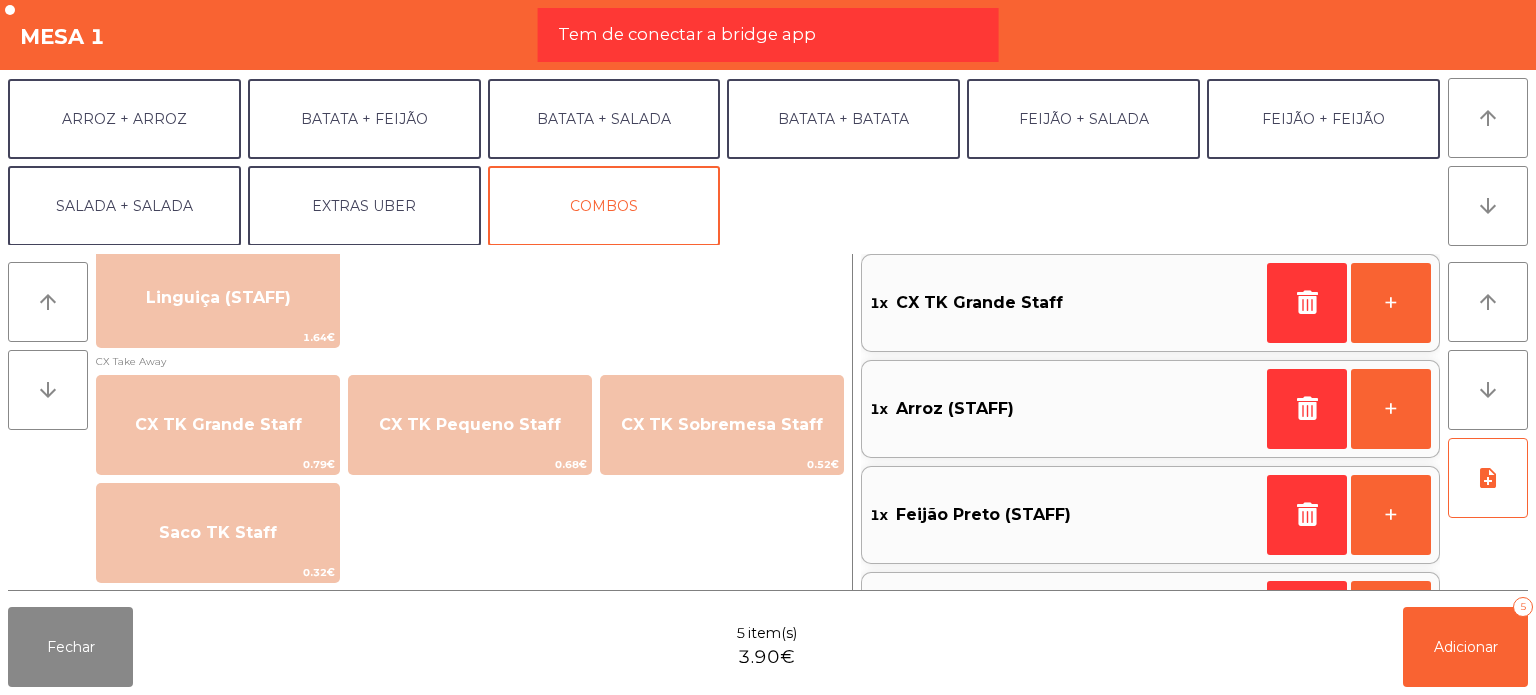 scroll, scrollTop: 199, scrollLeft: 0, axis: vertical 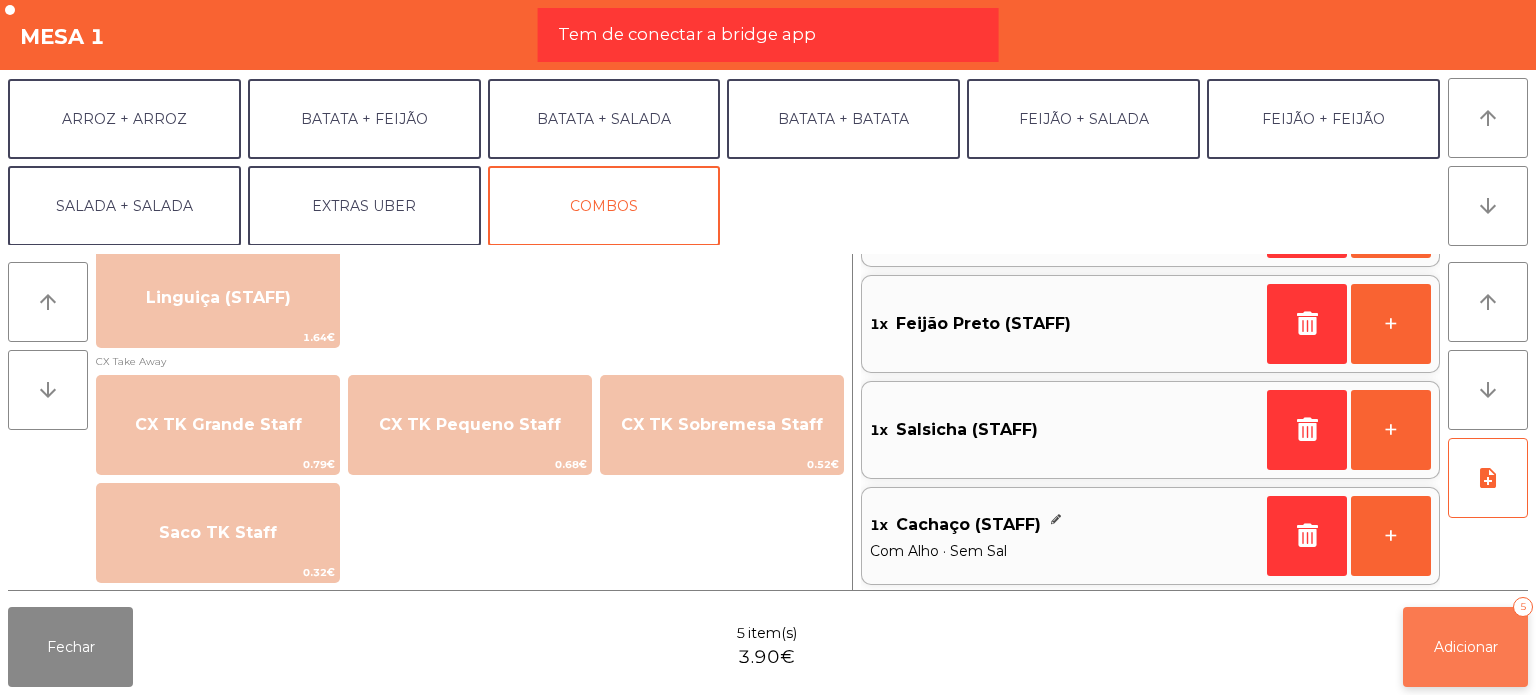 click on "Adicionar   5" 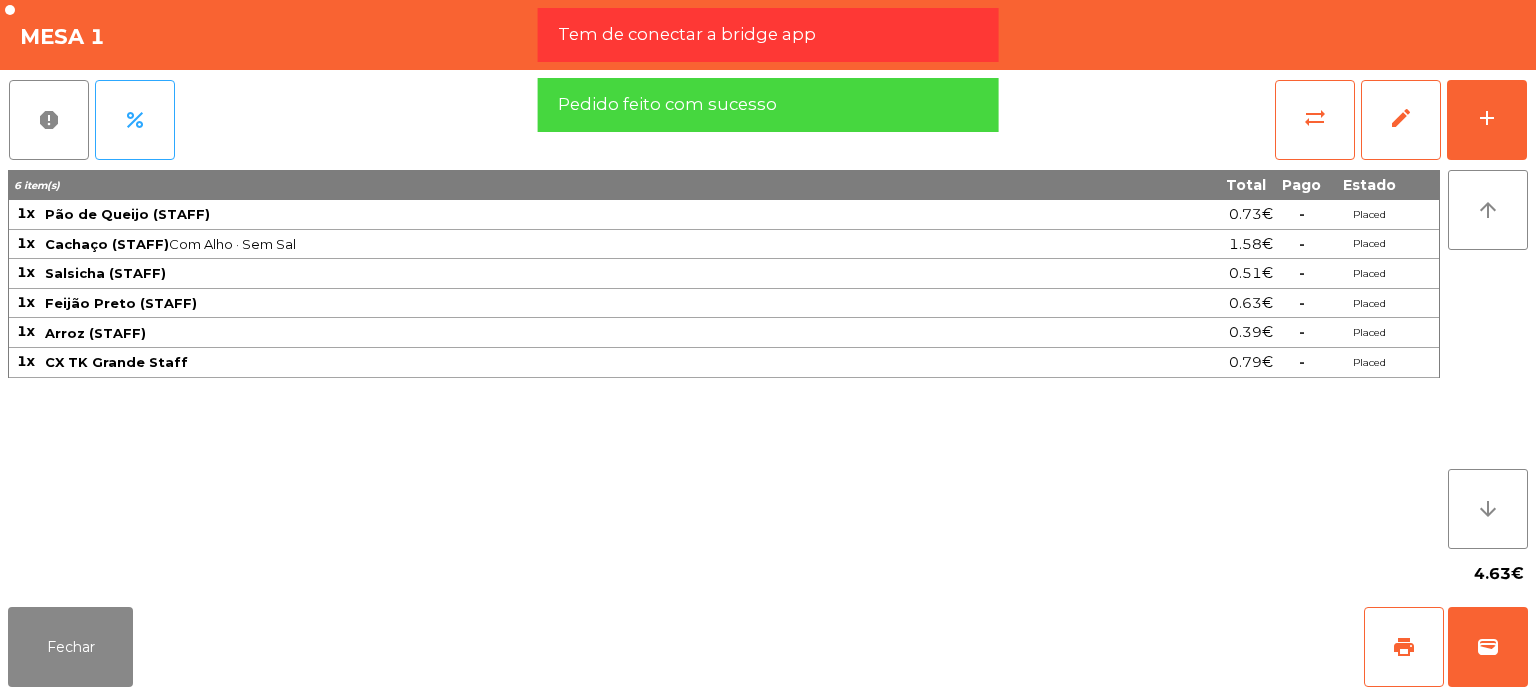 click on "Tem de conectar a bridge app" 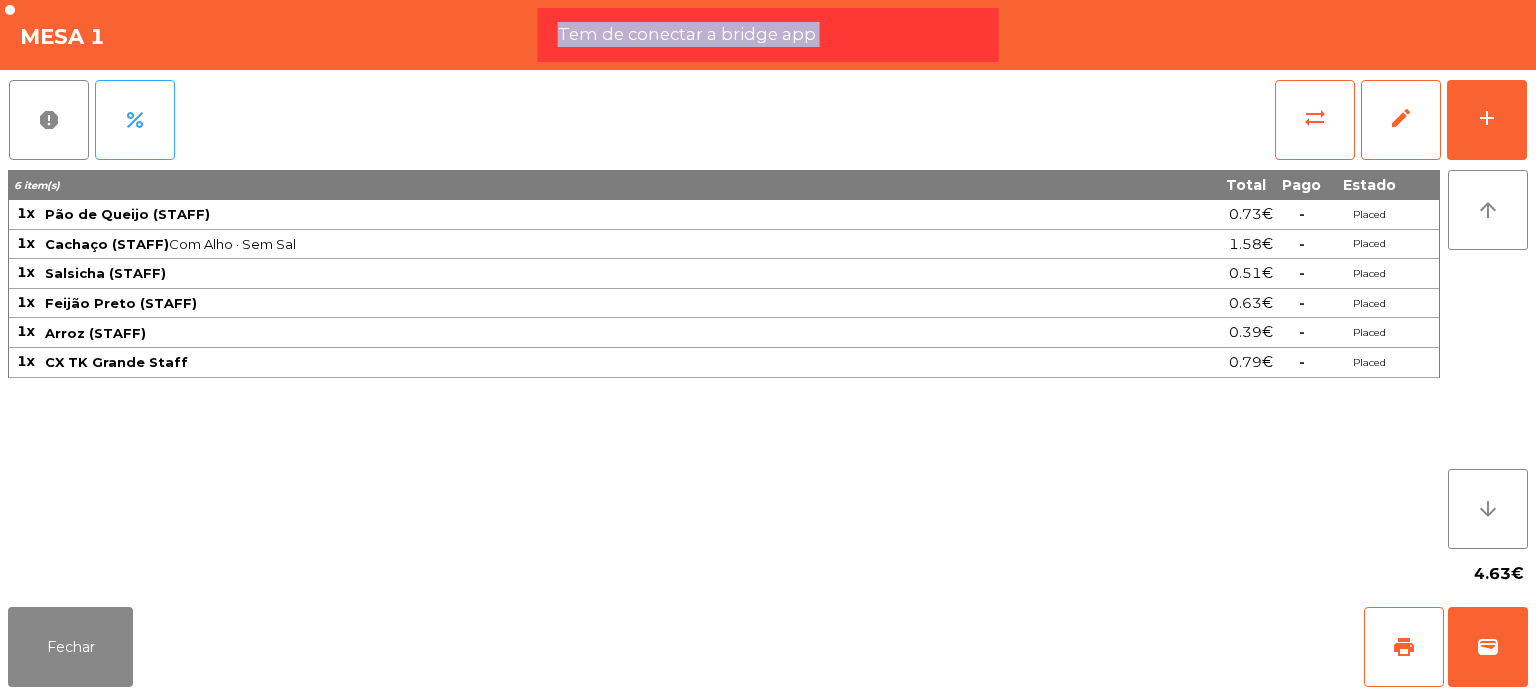 click on "Tem de conectar a bridge app" 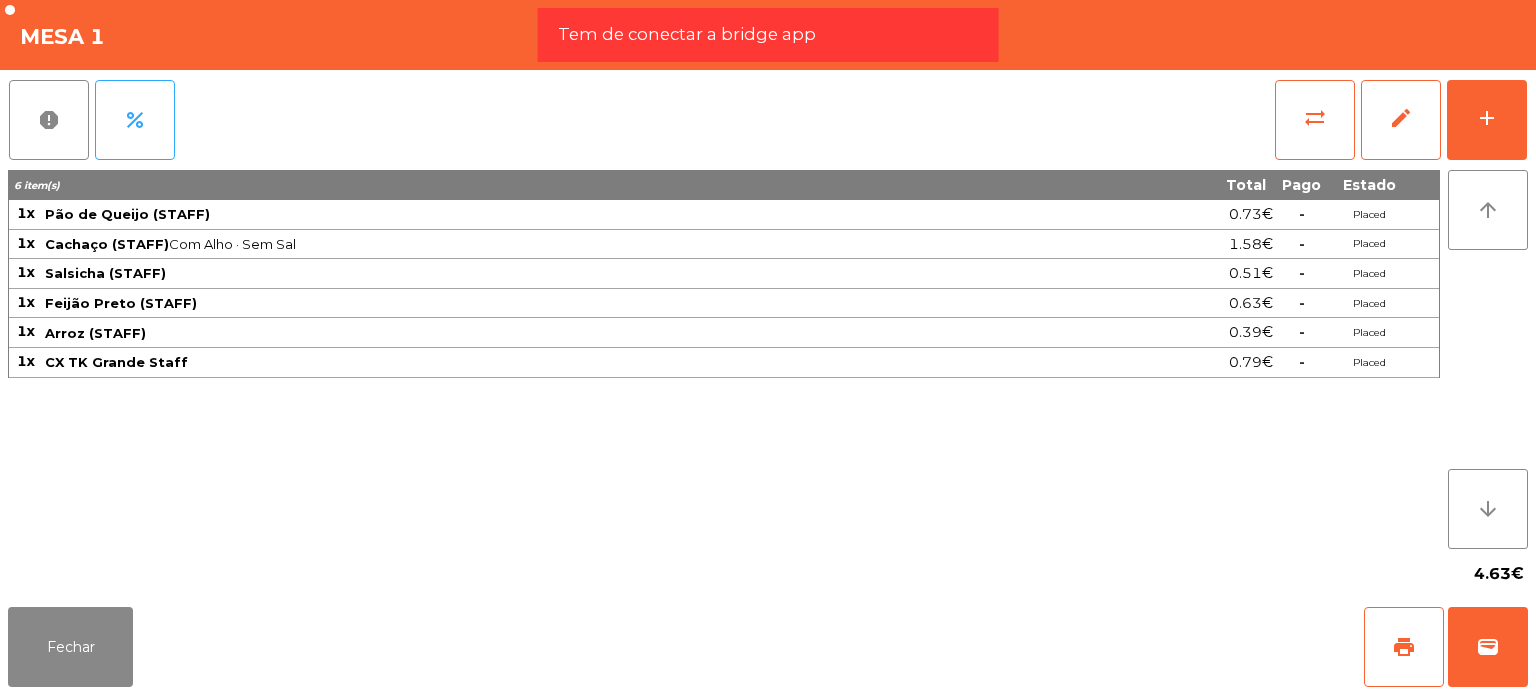 click on "Tem de conectar a bridge app" 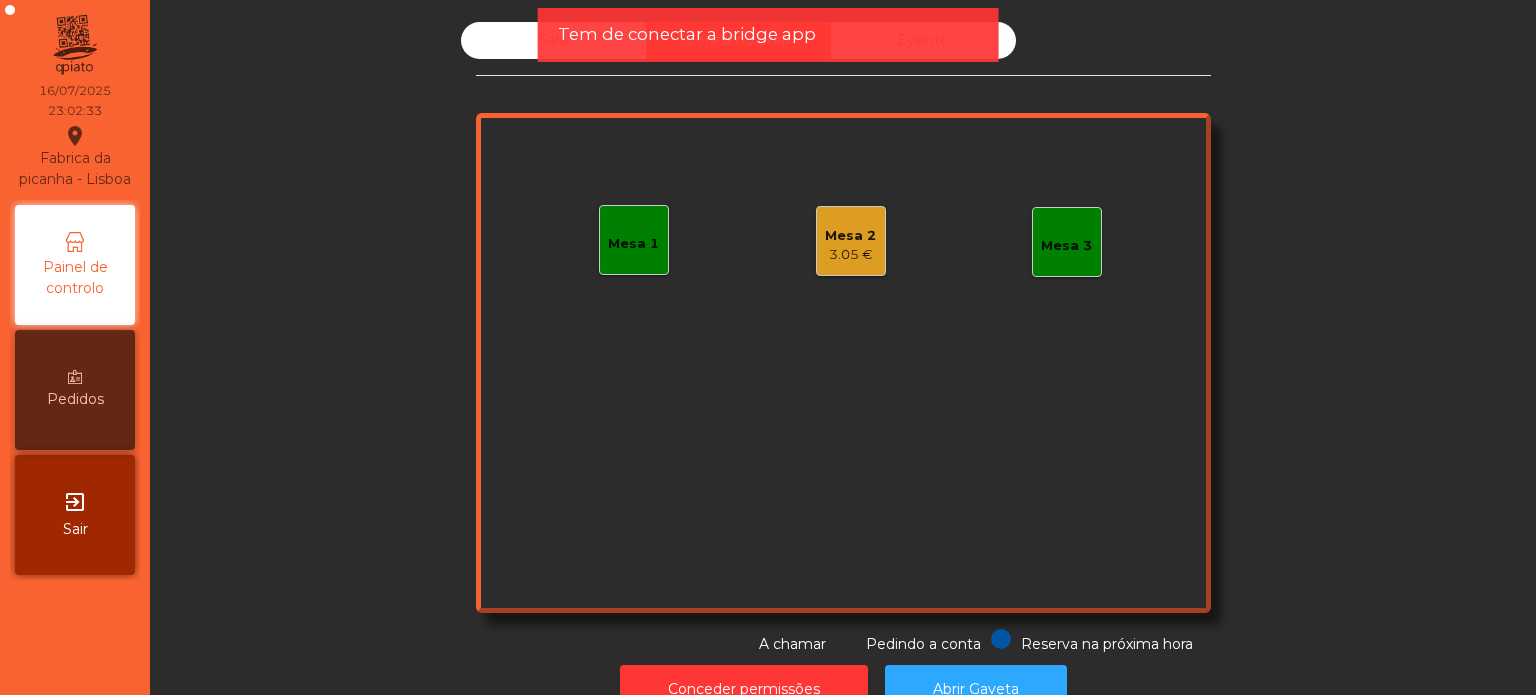 click on "Tem de conectar a bridge app" 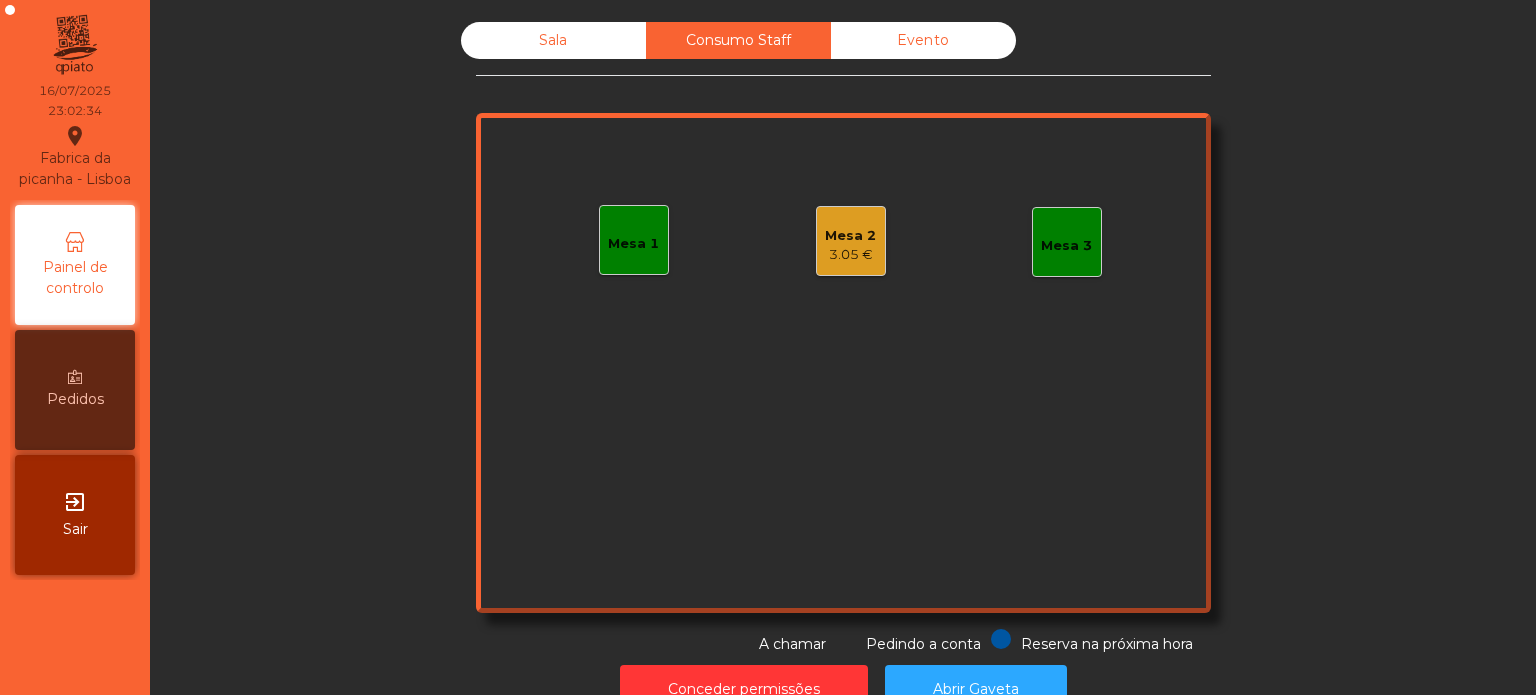 click on "Mesa 1" 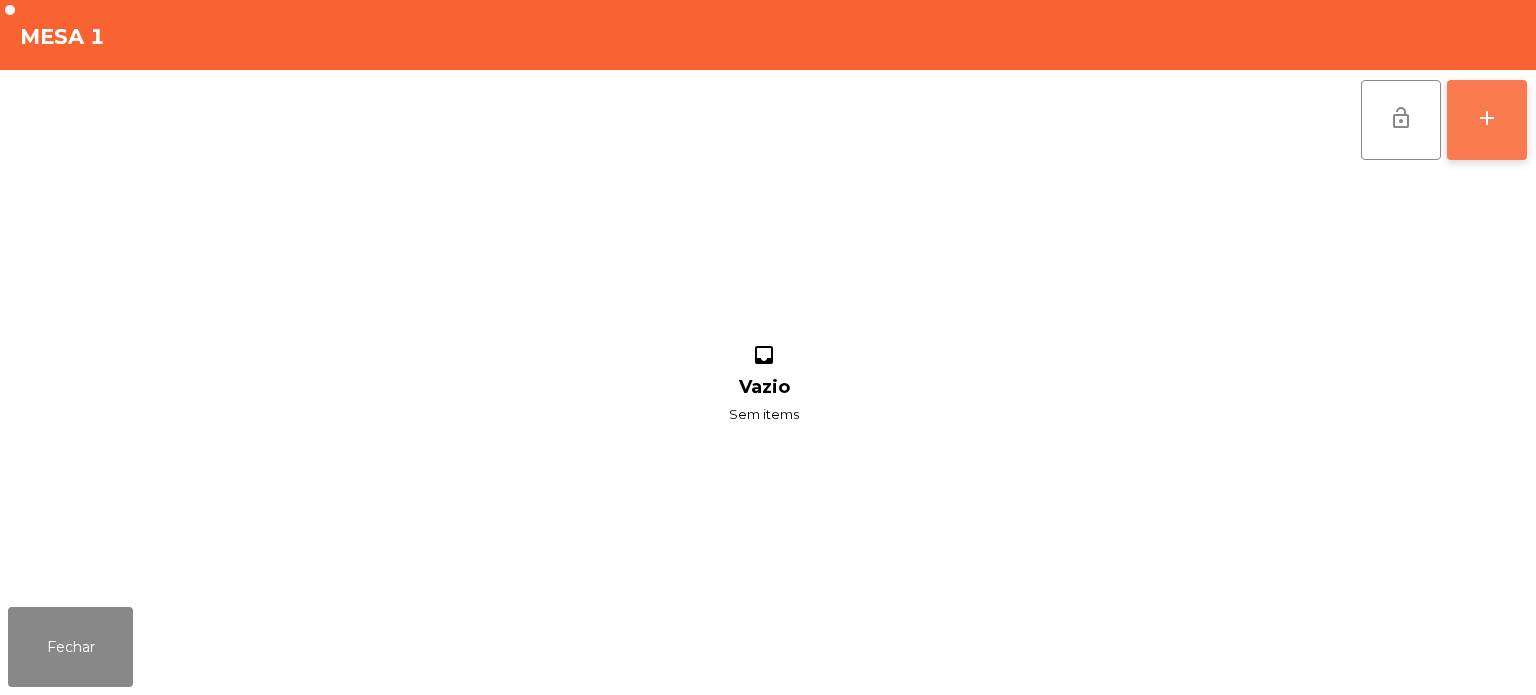 click on "add" 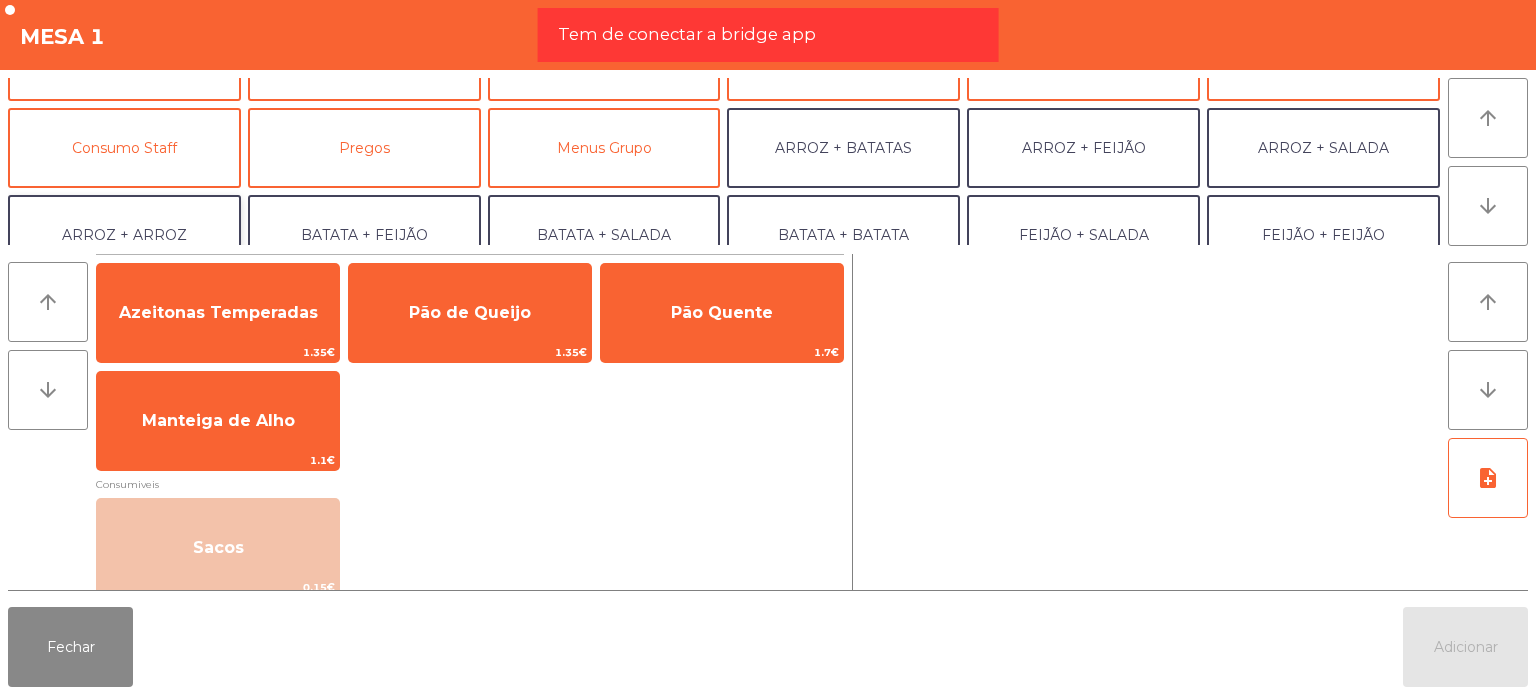 scroll, scrollTop: 141, scrollLeft: 0, axis: vertical 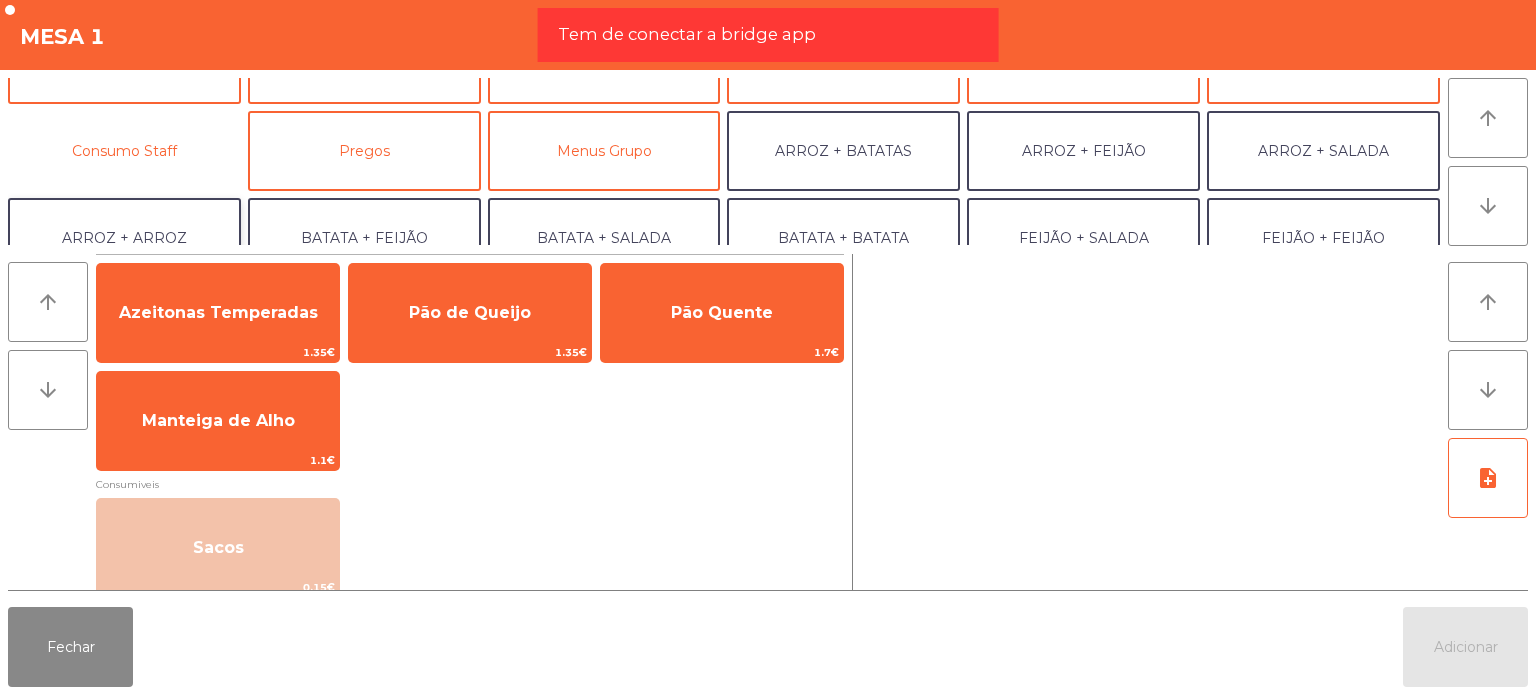 click on "Consumo Staff" 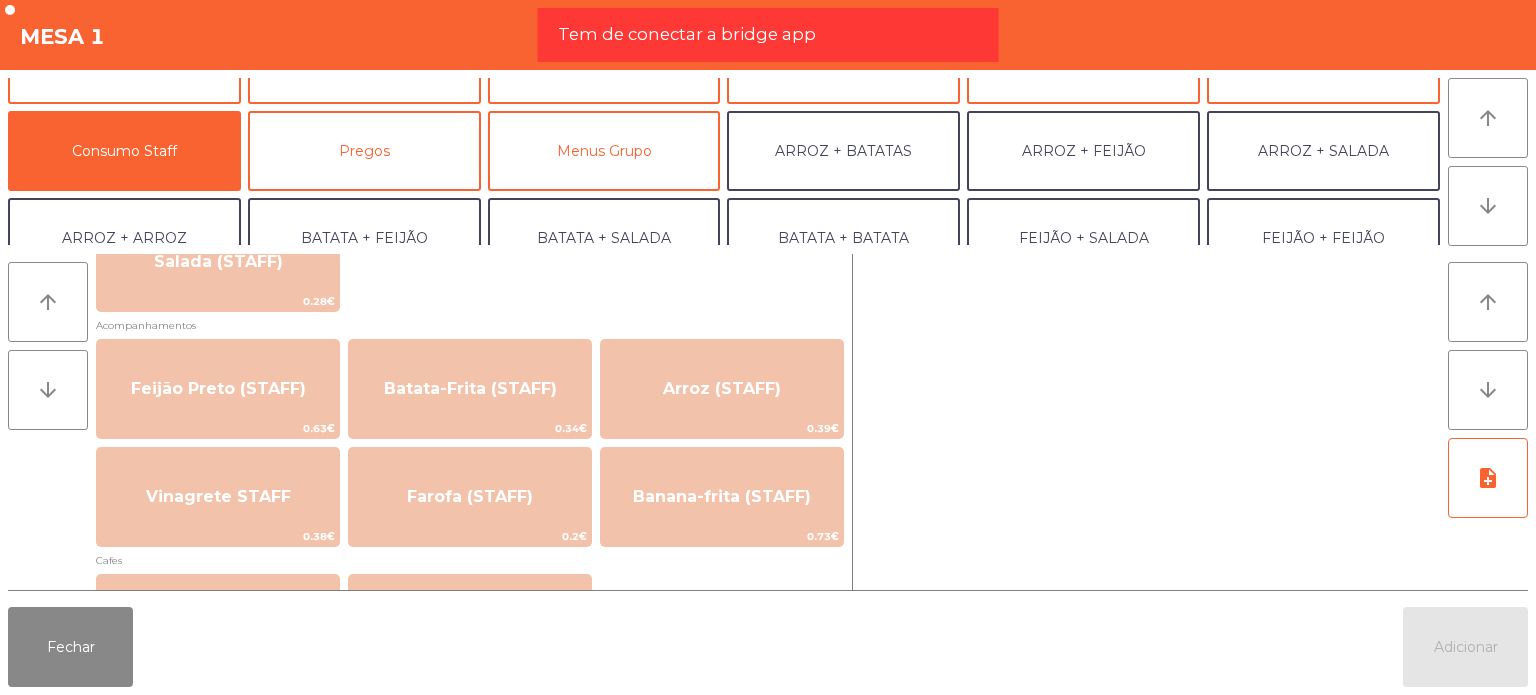 scroll, scrollTop: 760, scrollLeft: 0, axis: vertical 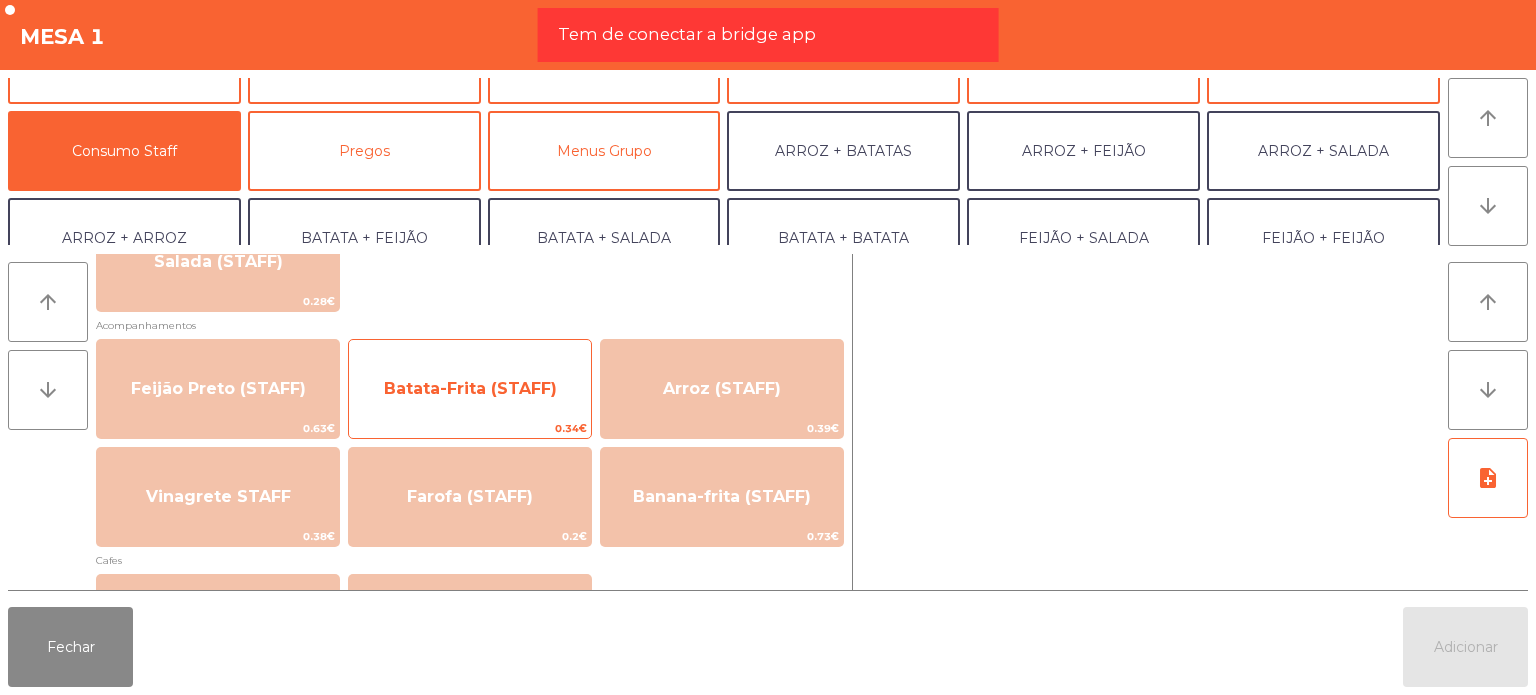 click on "Batata-Frita (STAFF)" 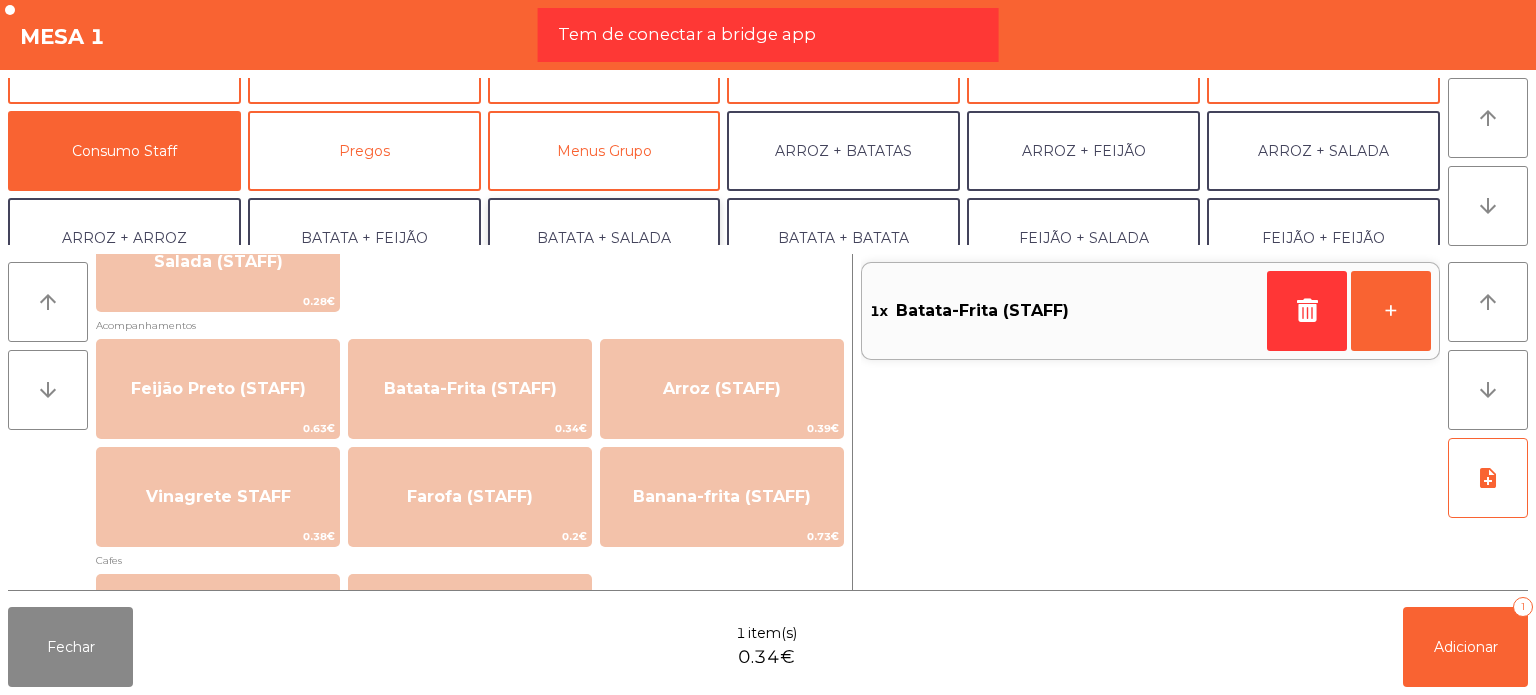 scroll, scrollTop: 0, scrollLeft: 0, axis: both 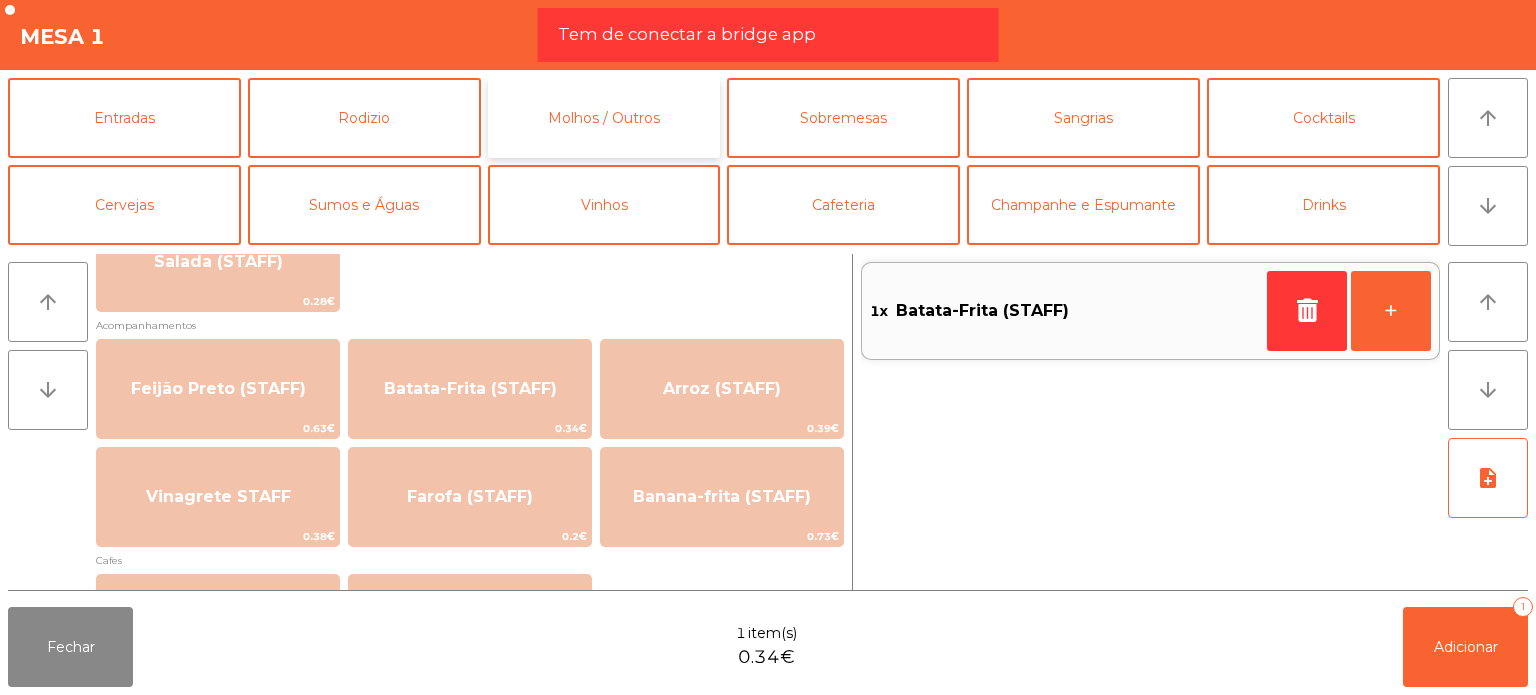 click on "Molhos / Outros" 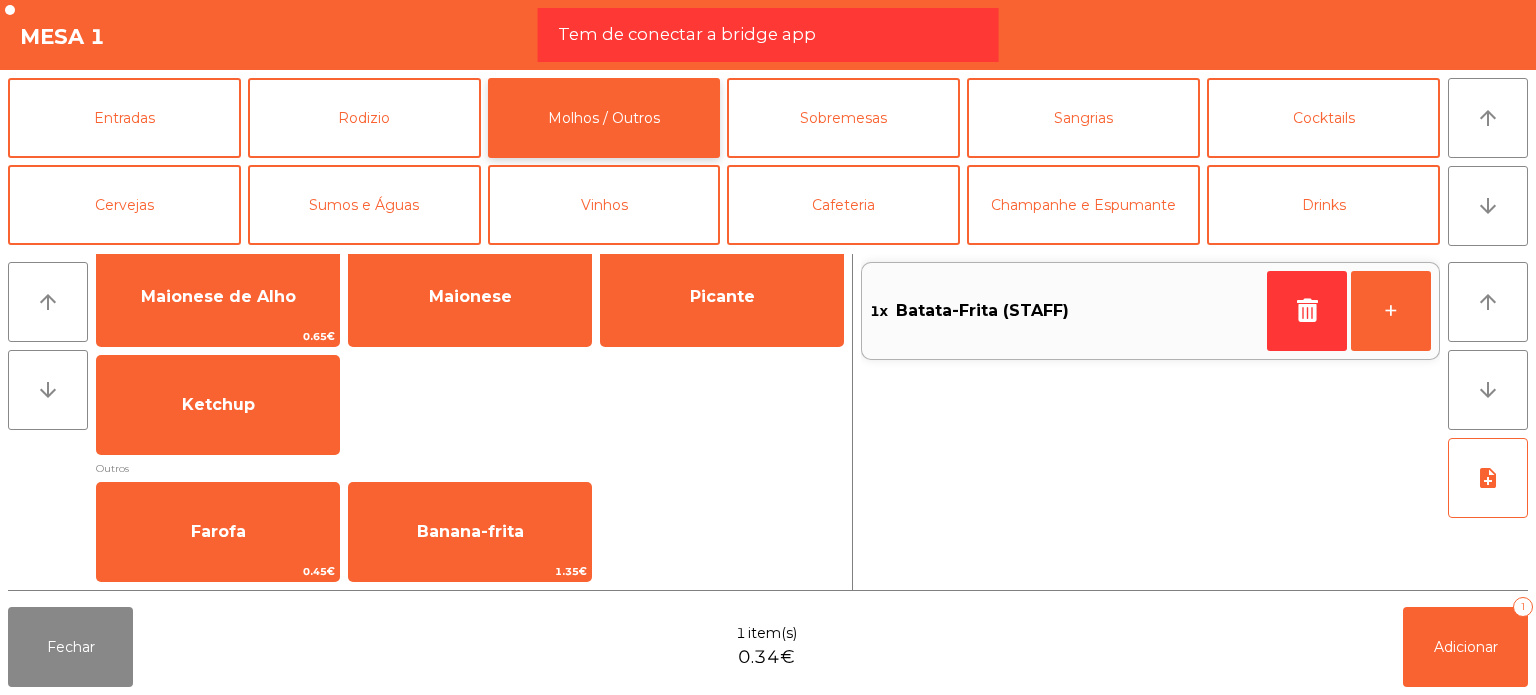 scroll, scrollTop: 38, scrollLeft: 0, axis: vertical 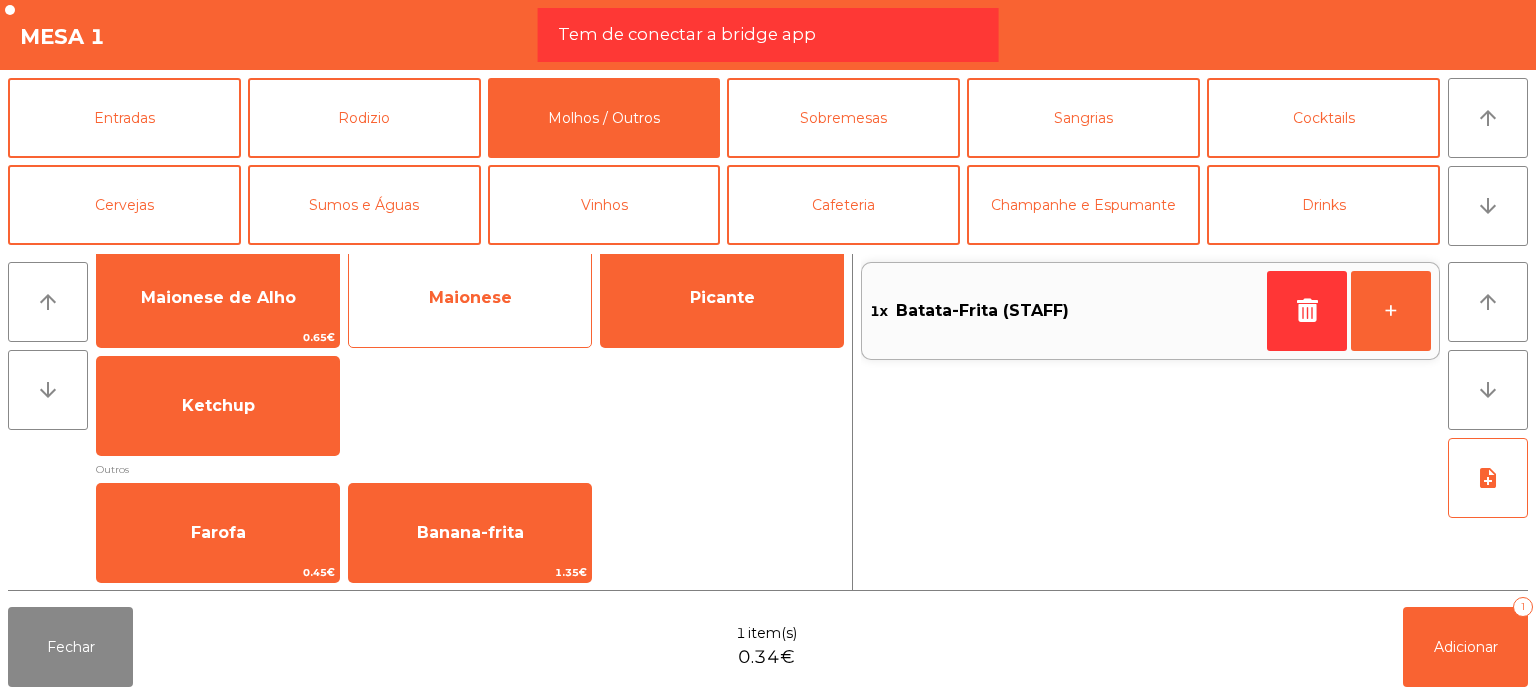 click on "Maionese" 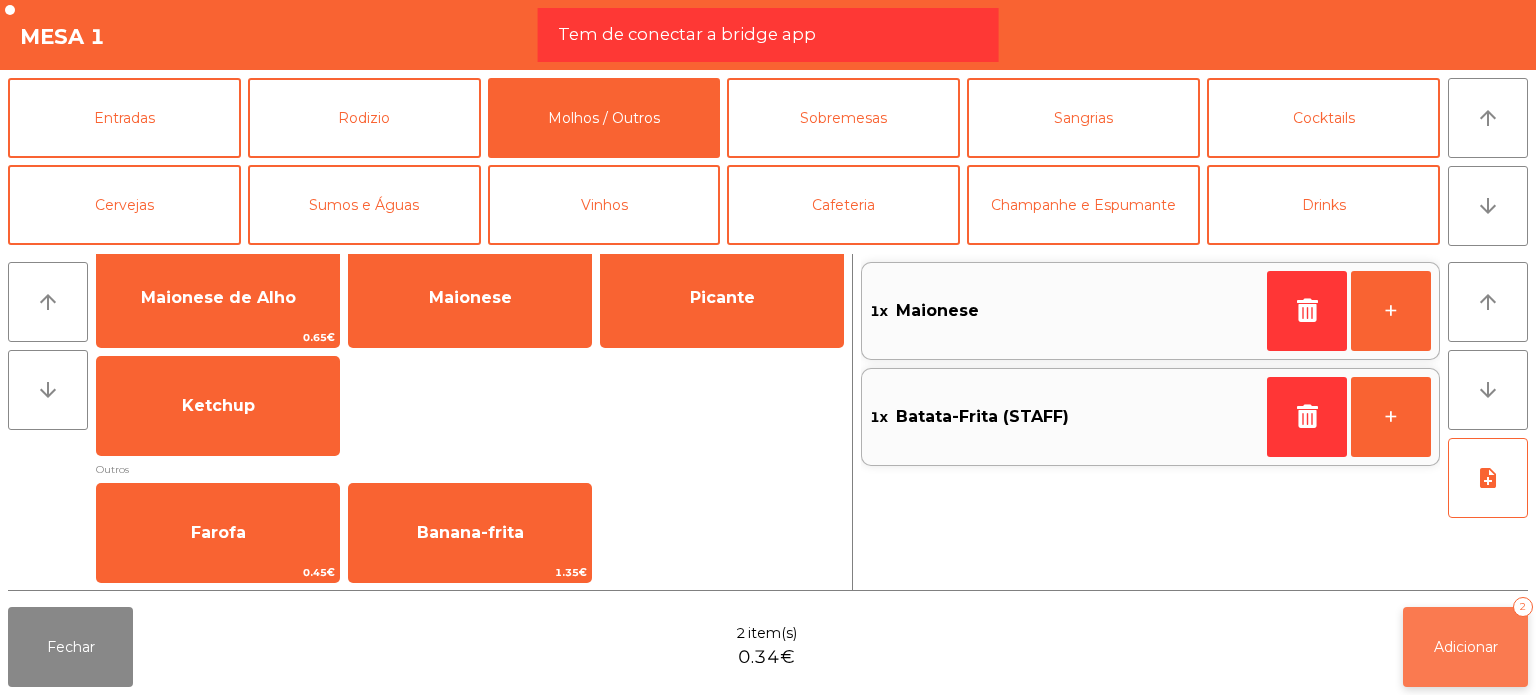 click on "Adicionar   2" 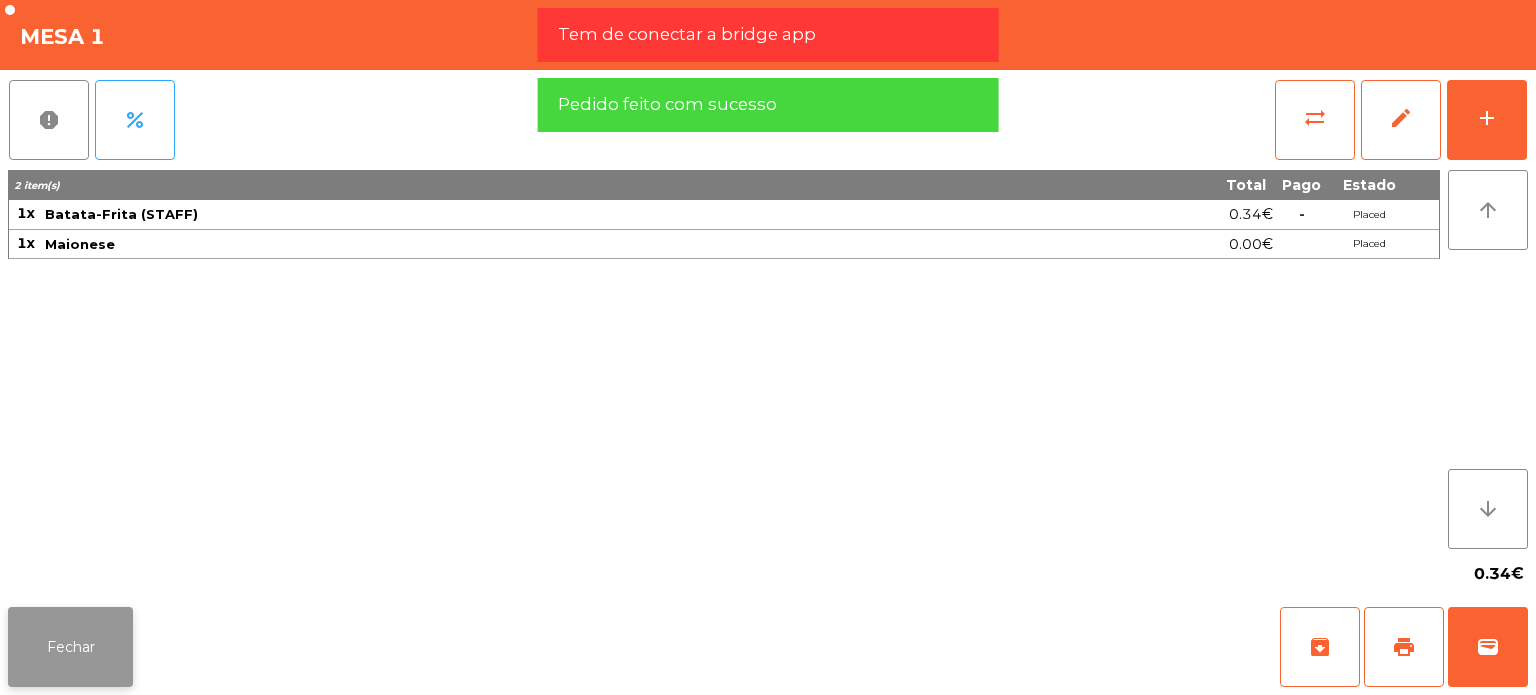 click on "Fechar" 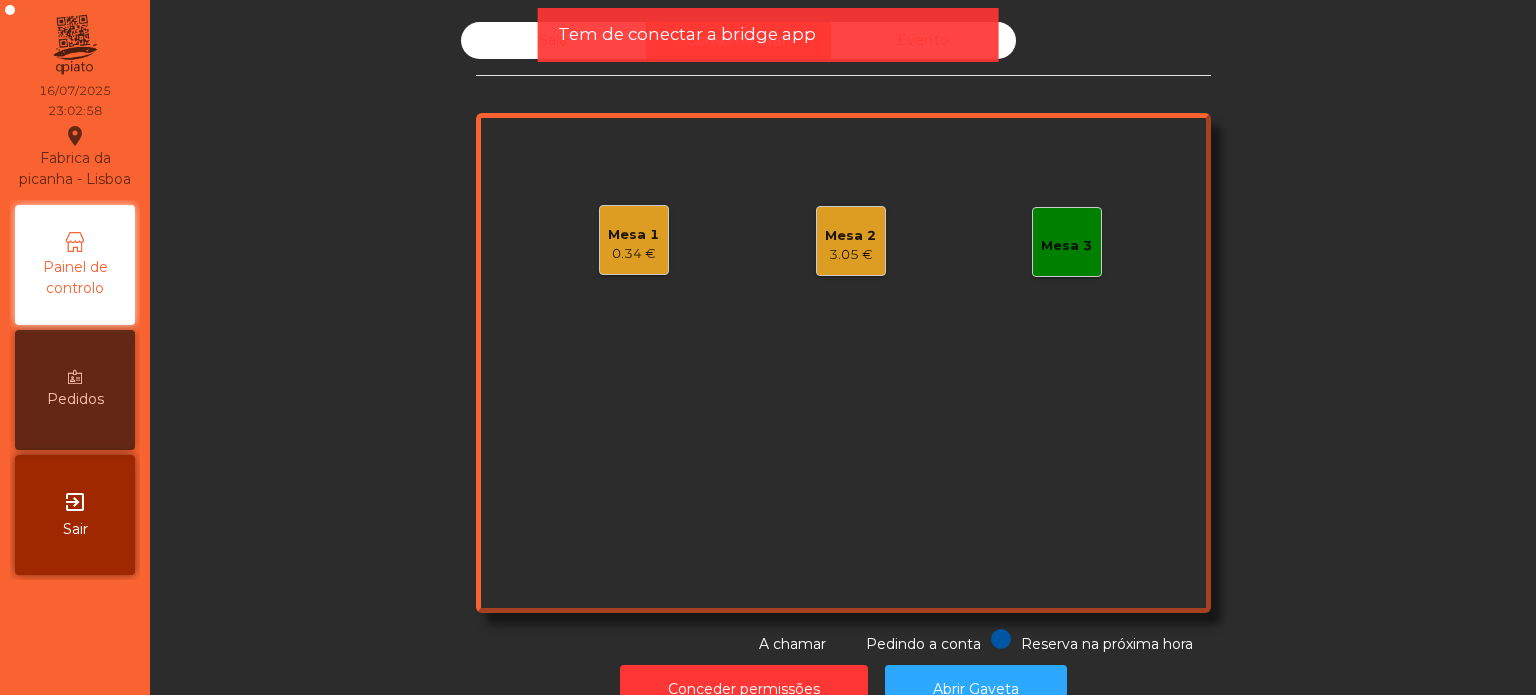 click on "Tem de conectar a bridge app" 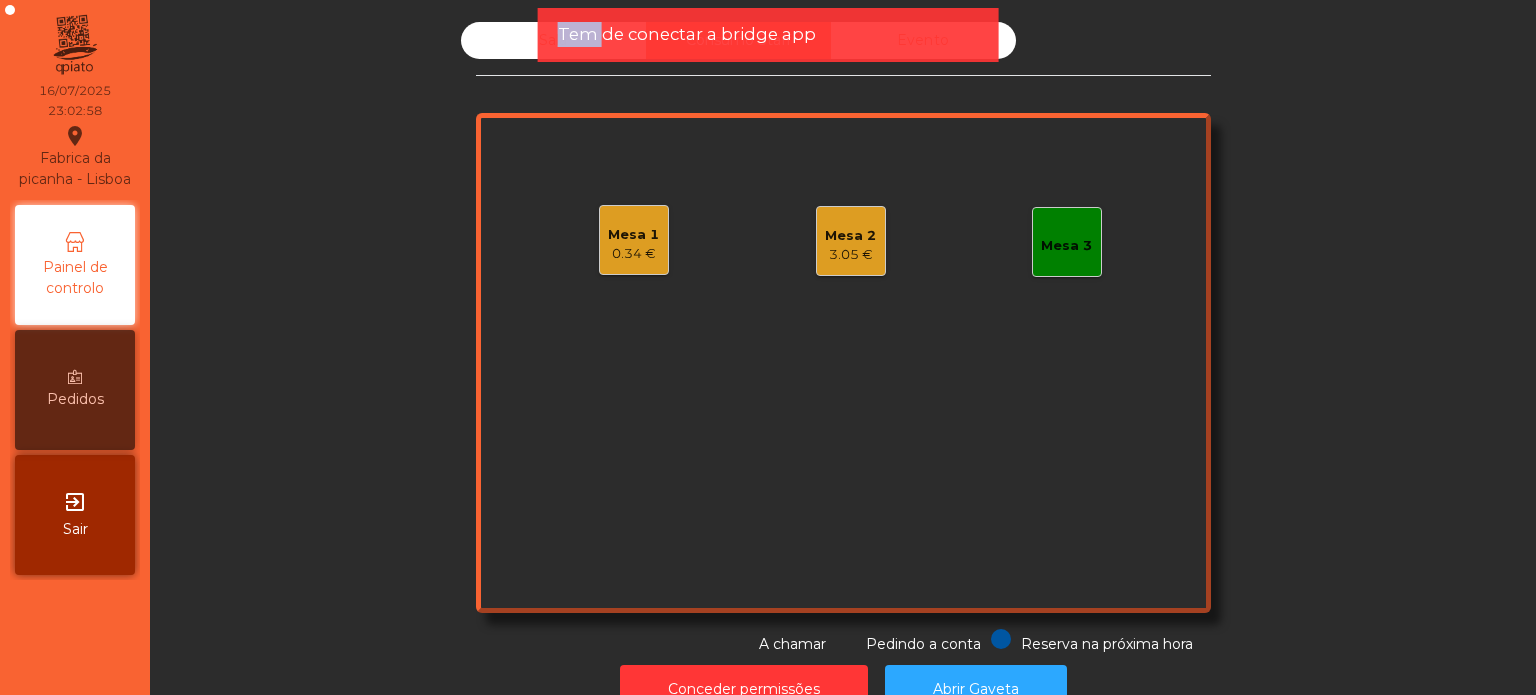 click on "Tem de conectar a bridge app" 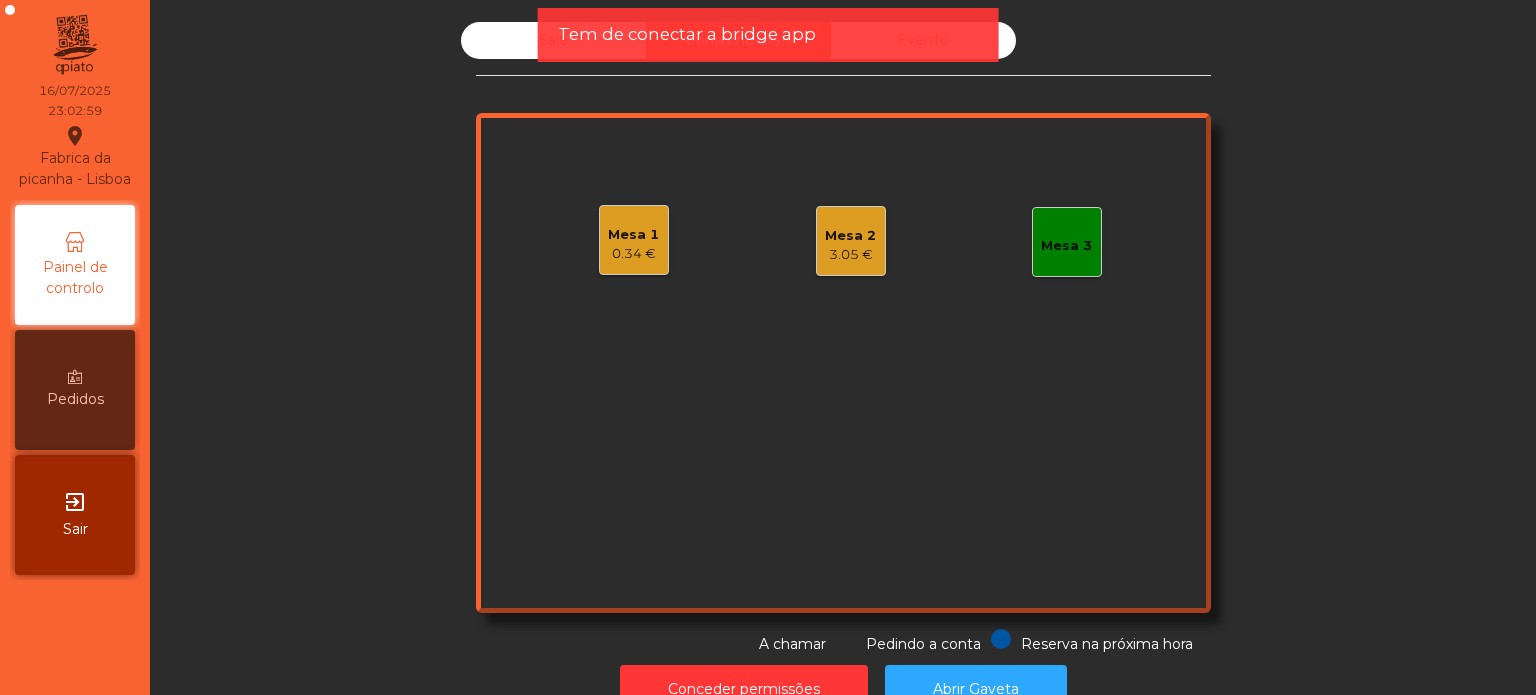click on "Sala" 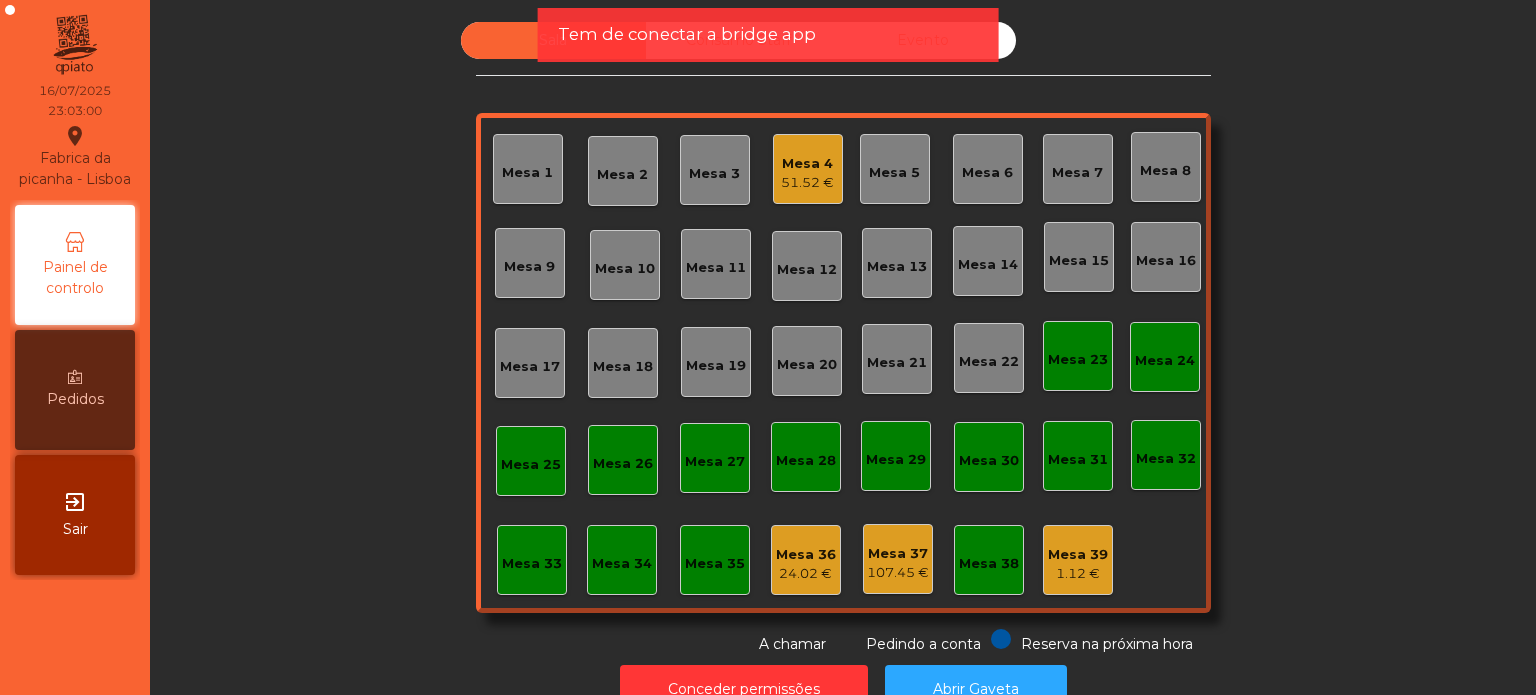 click on "Mesa 4" 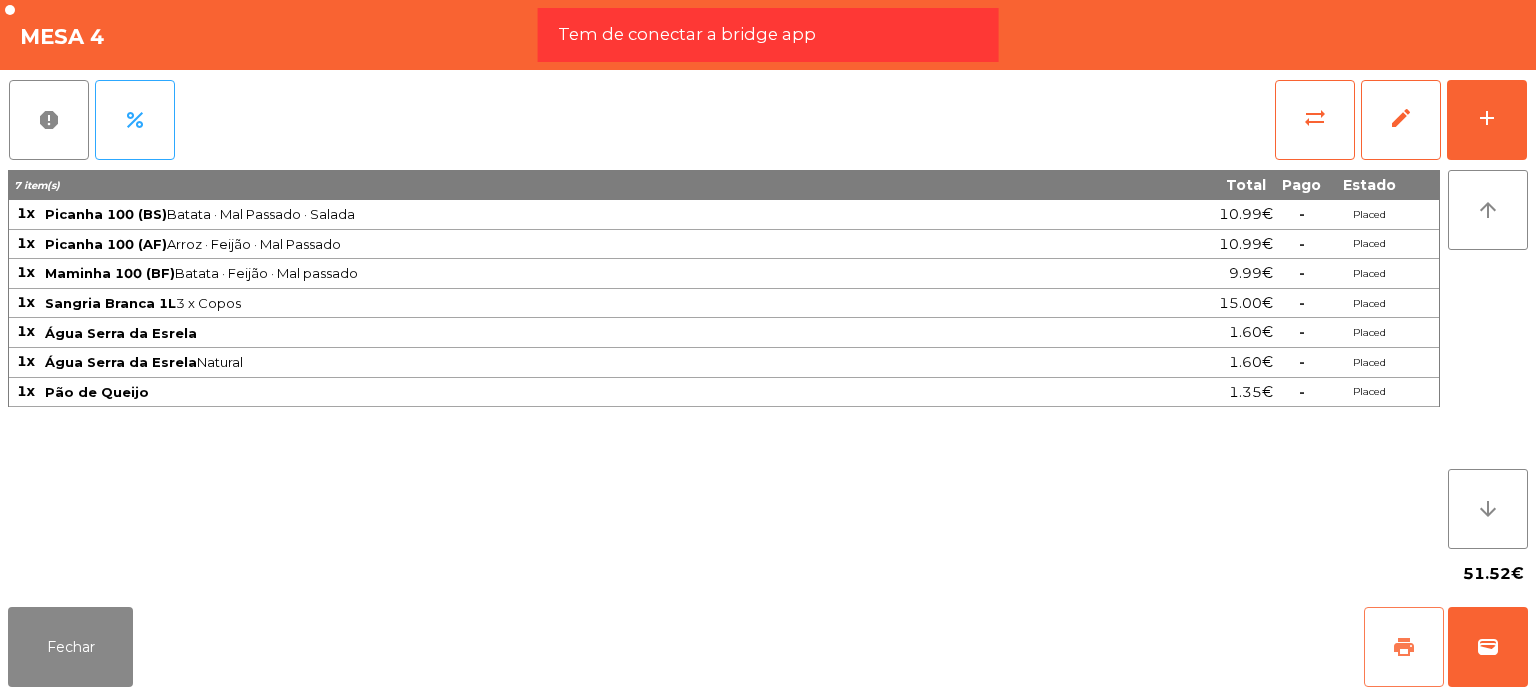 click on "print" 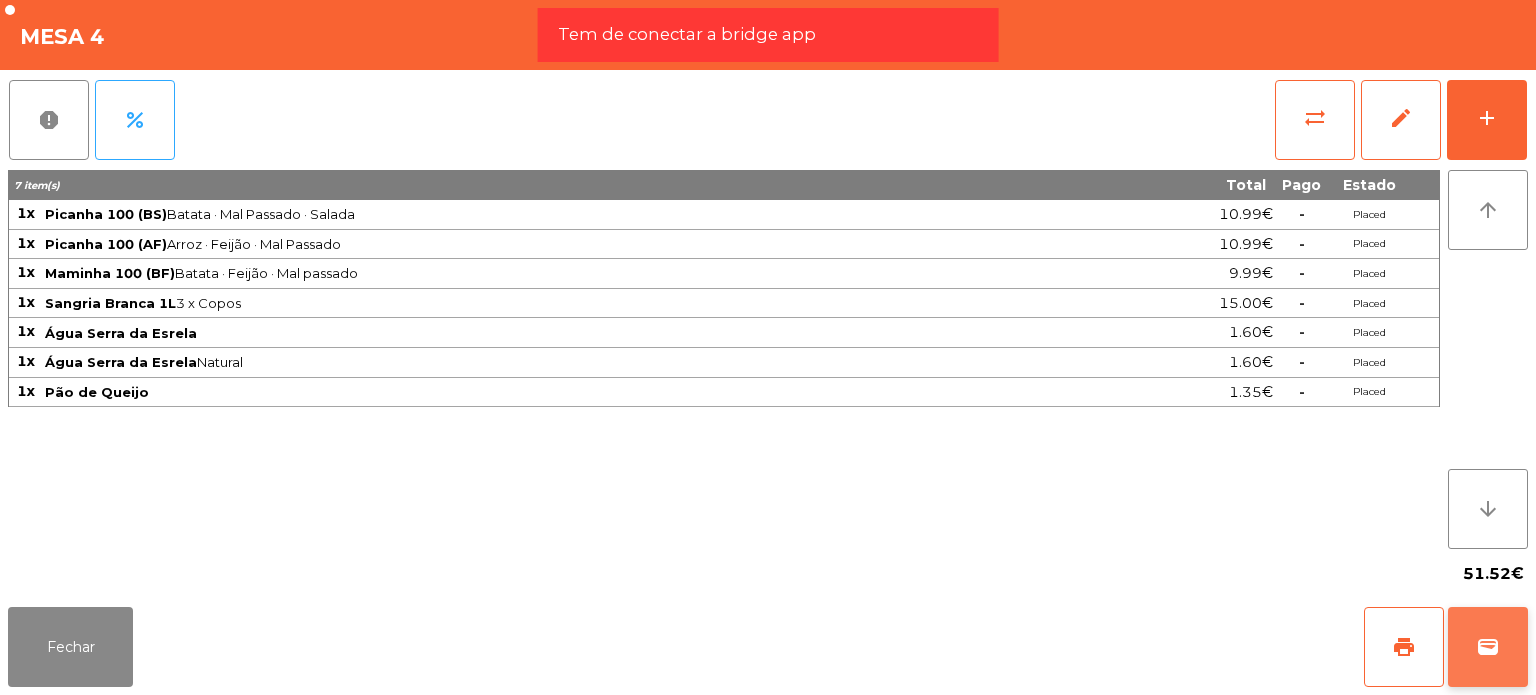 click on "wallet" 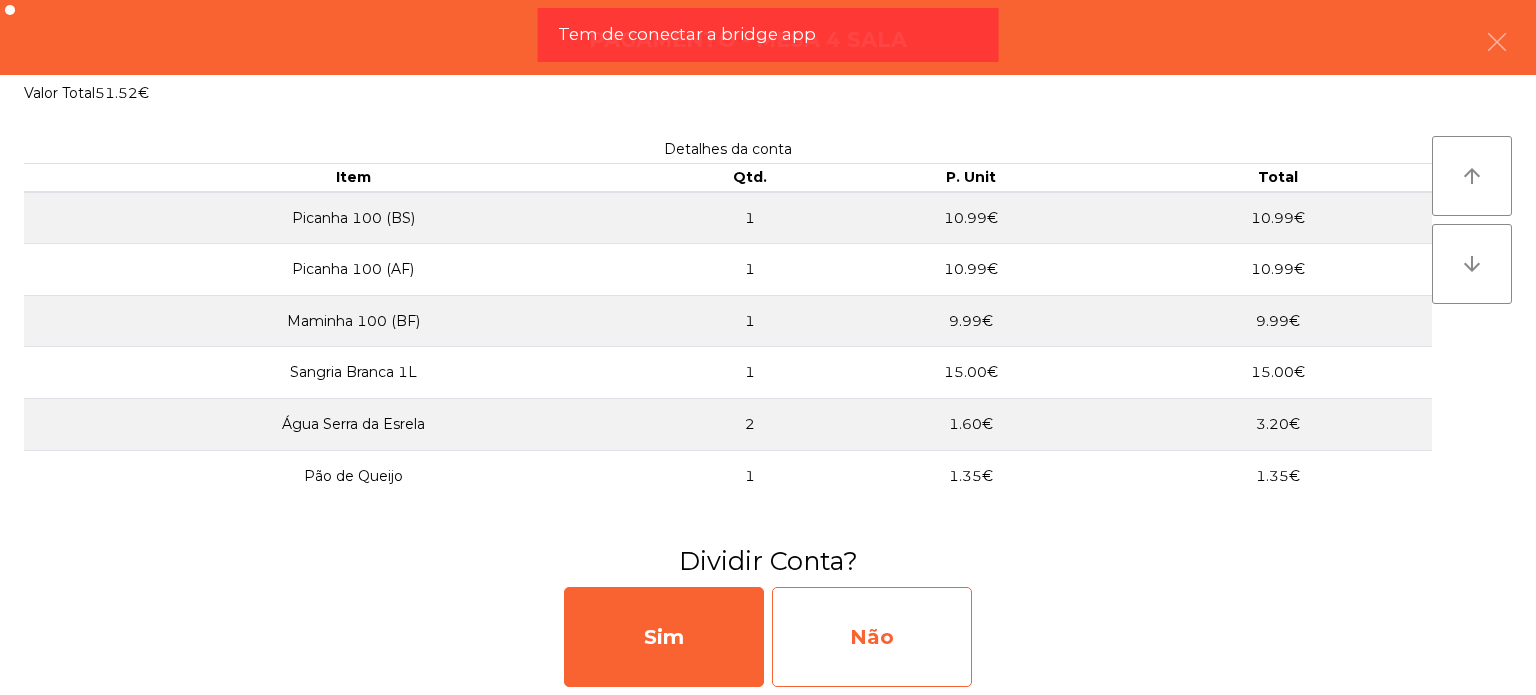 click on "Não" 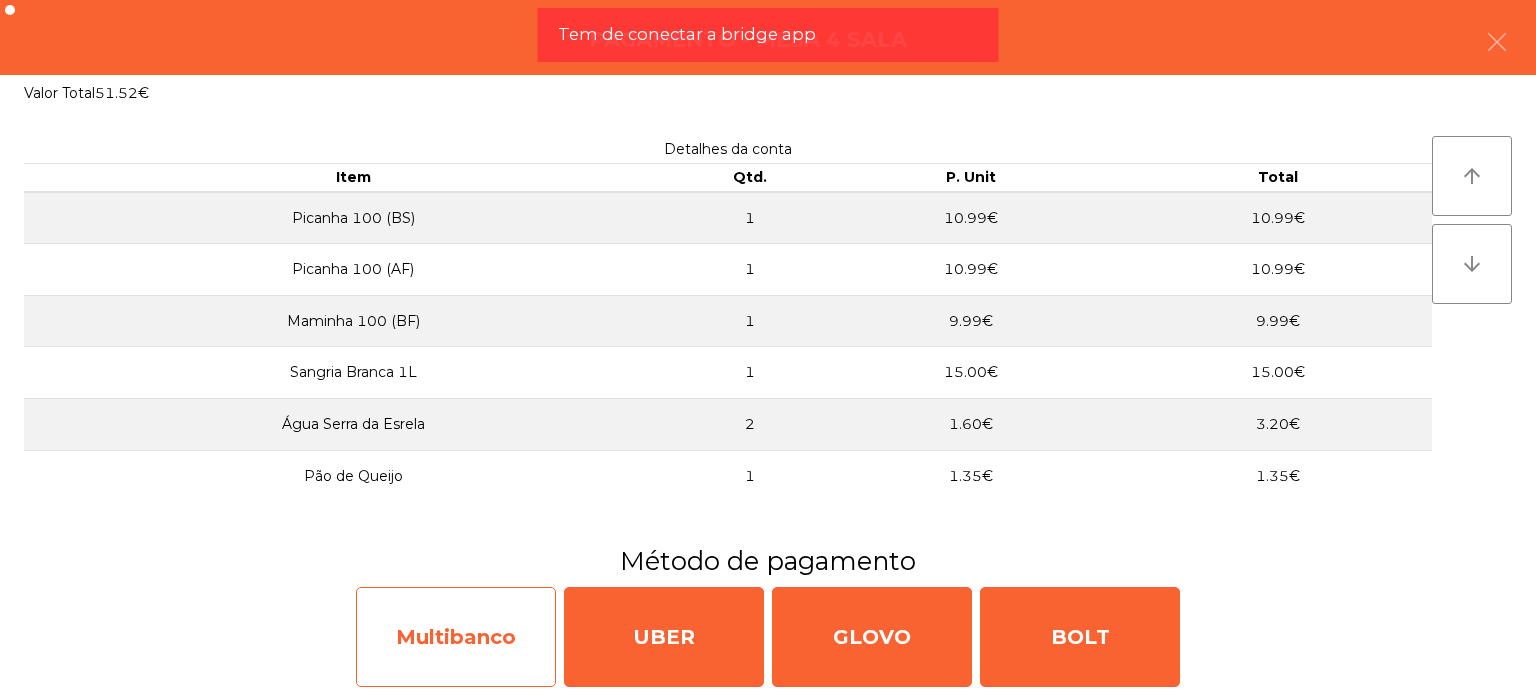 click on "Multibanco" 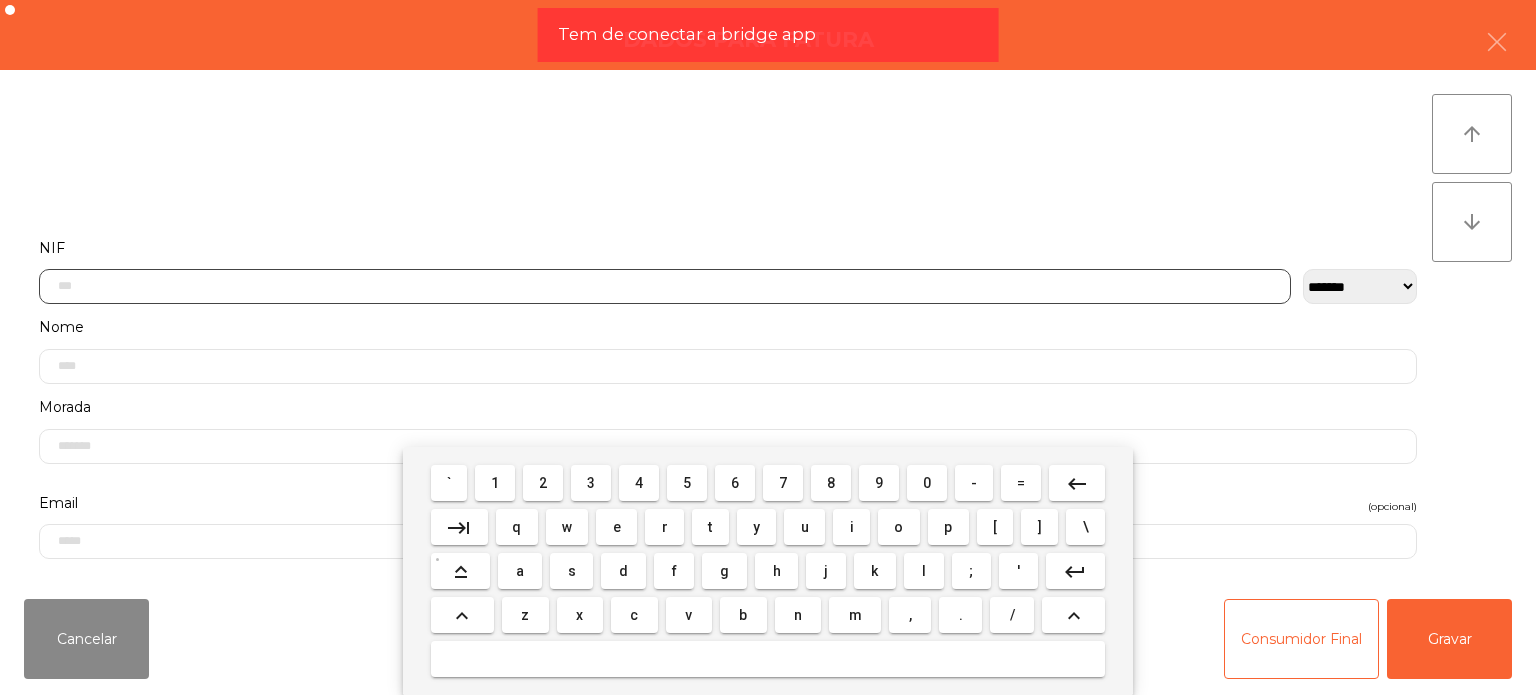 click 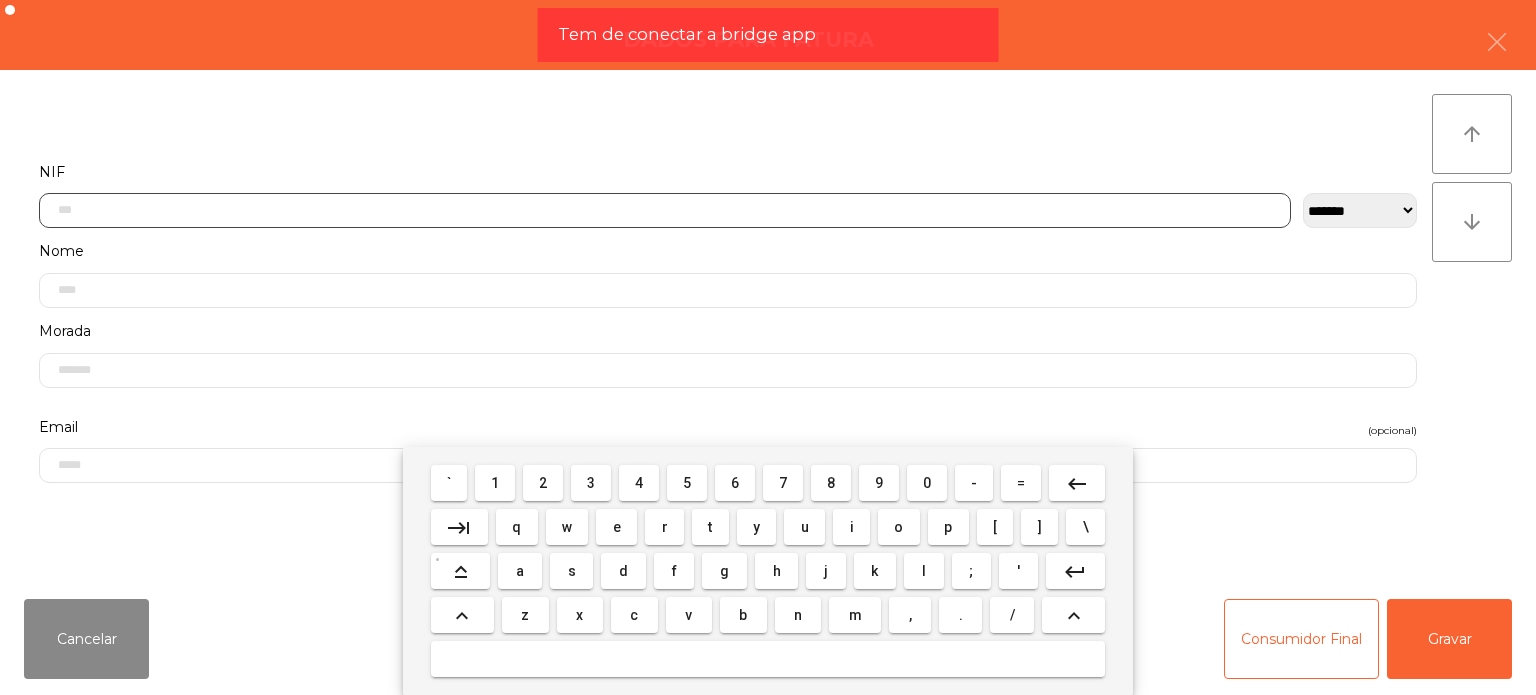 scroll, scrollTop: 139, scrollLeft: 0, axis: vertical 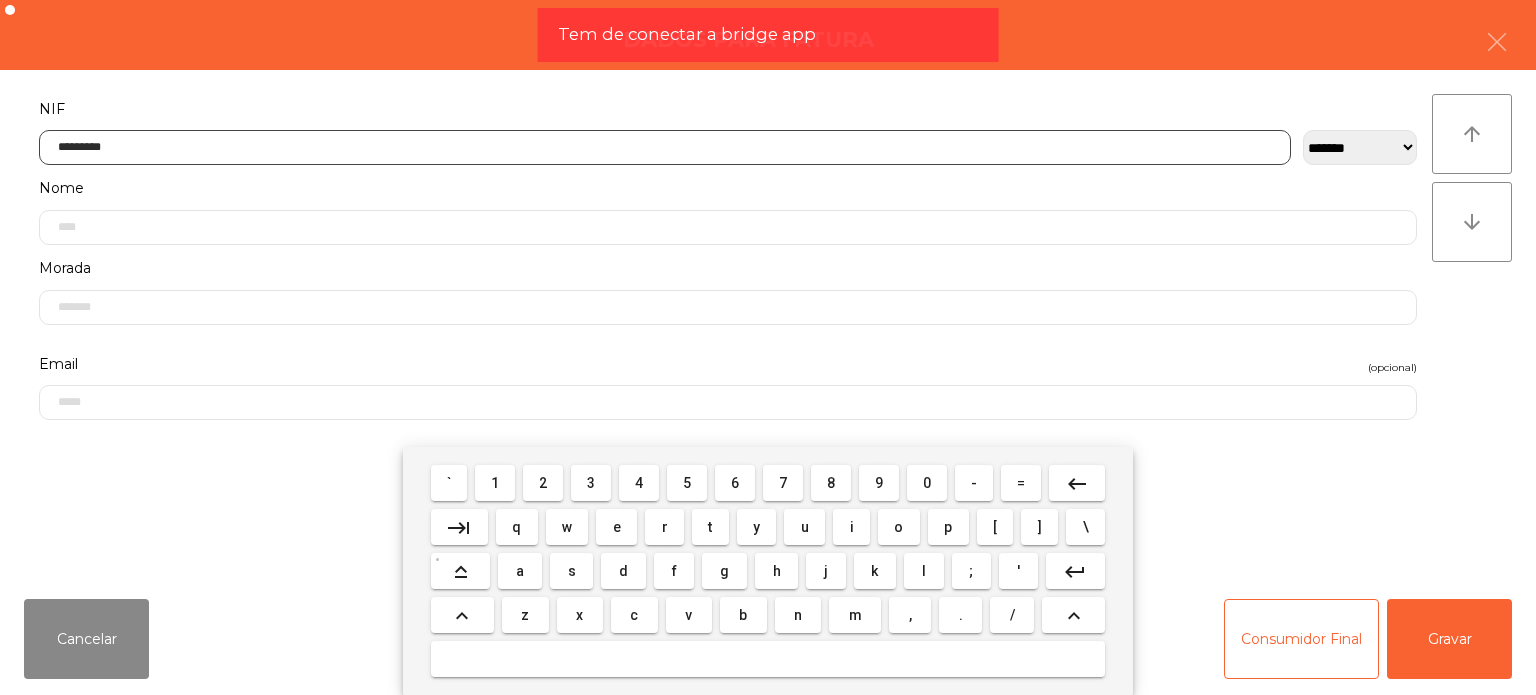 type on "*********" 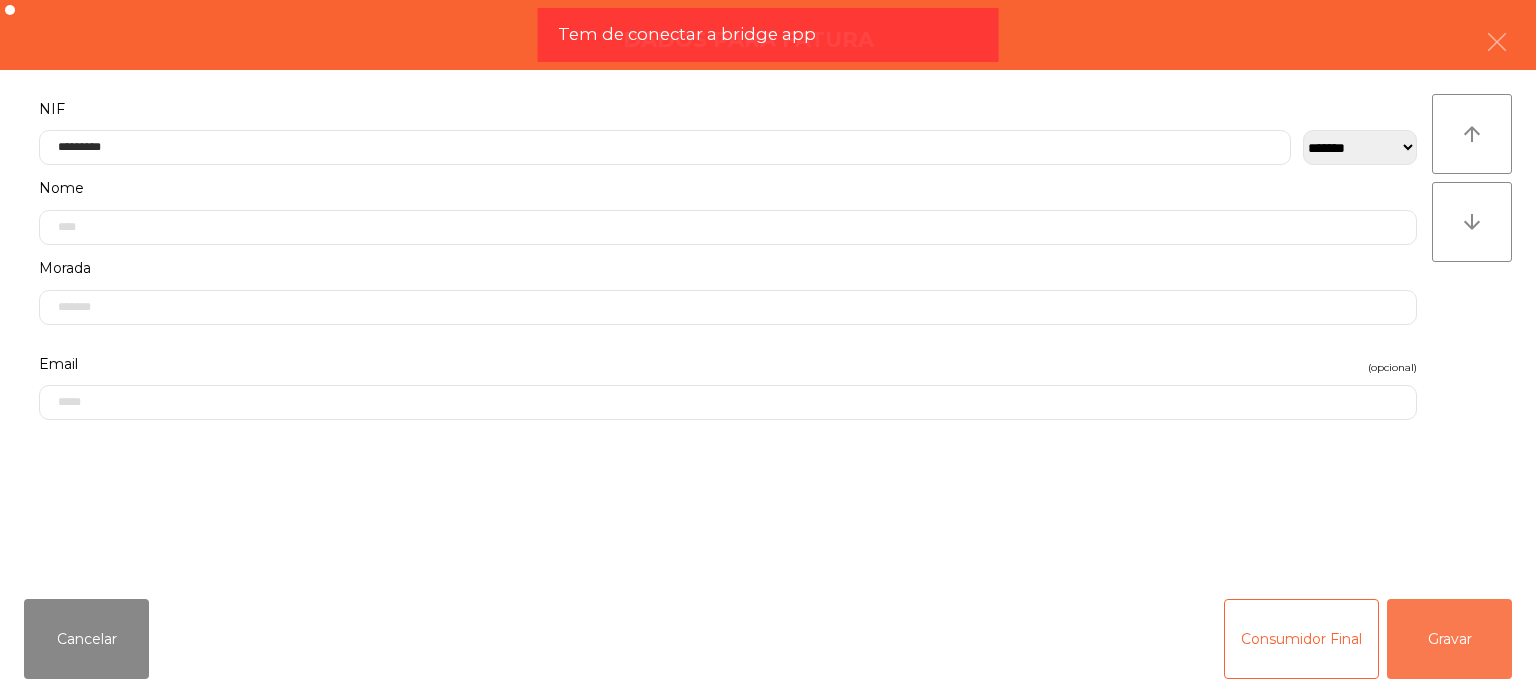 click on "Gravar" 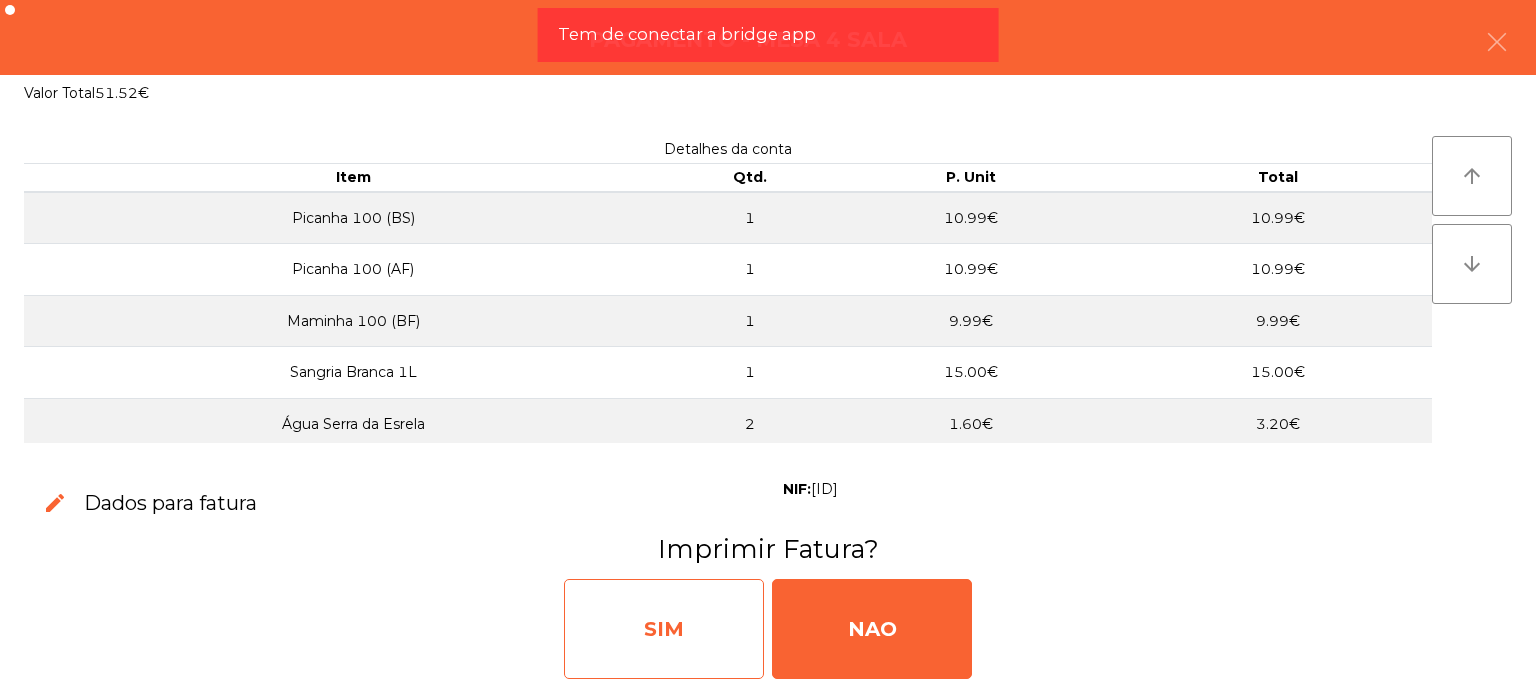click on "SIM" 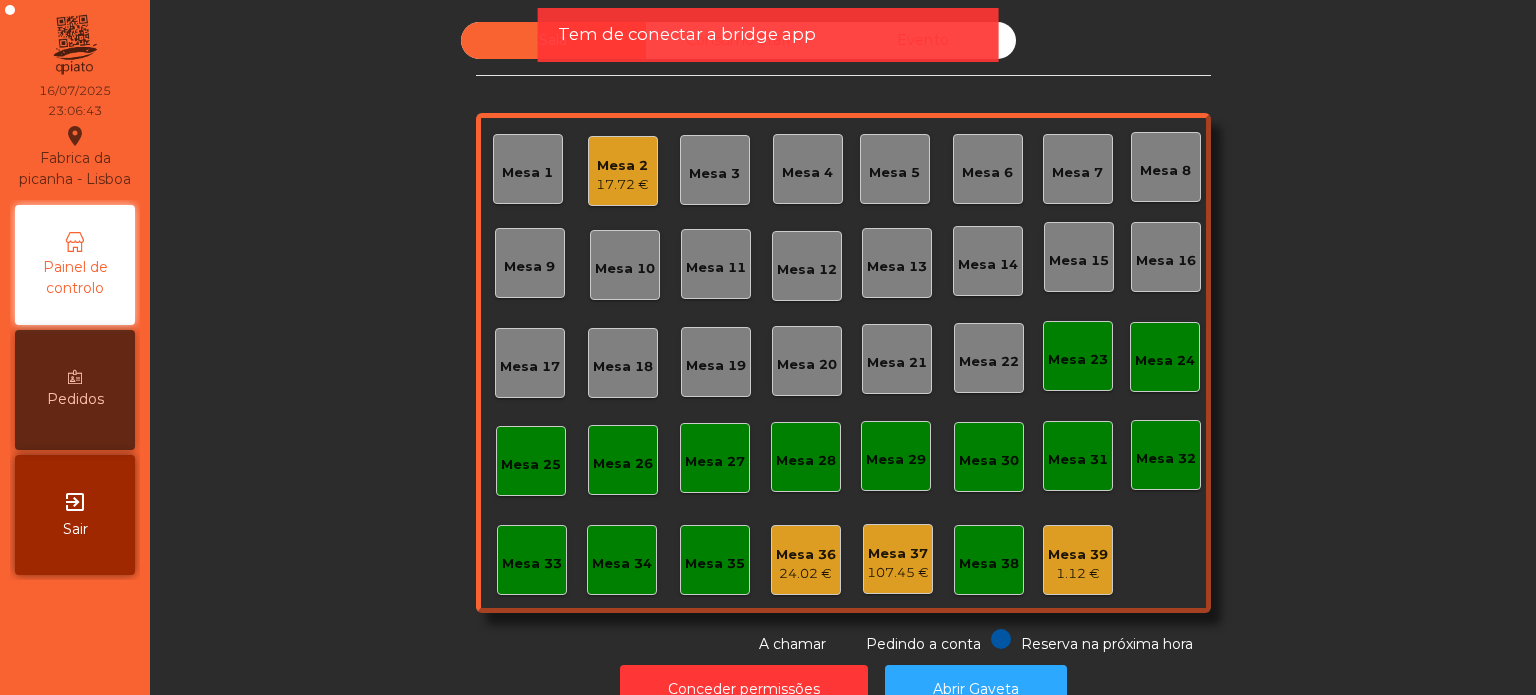 click on "24.02 €" 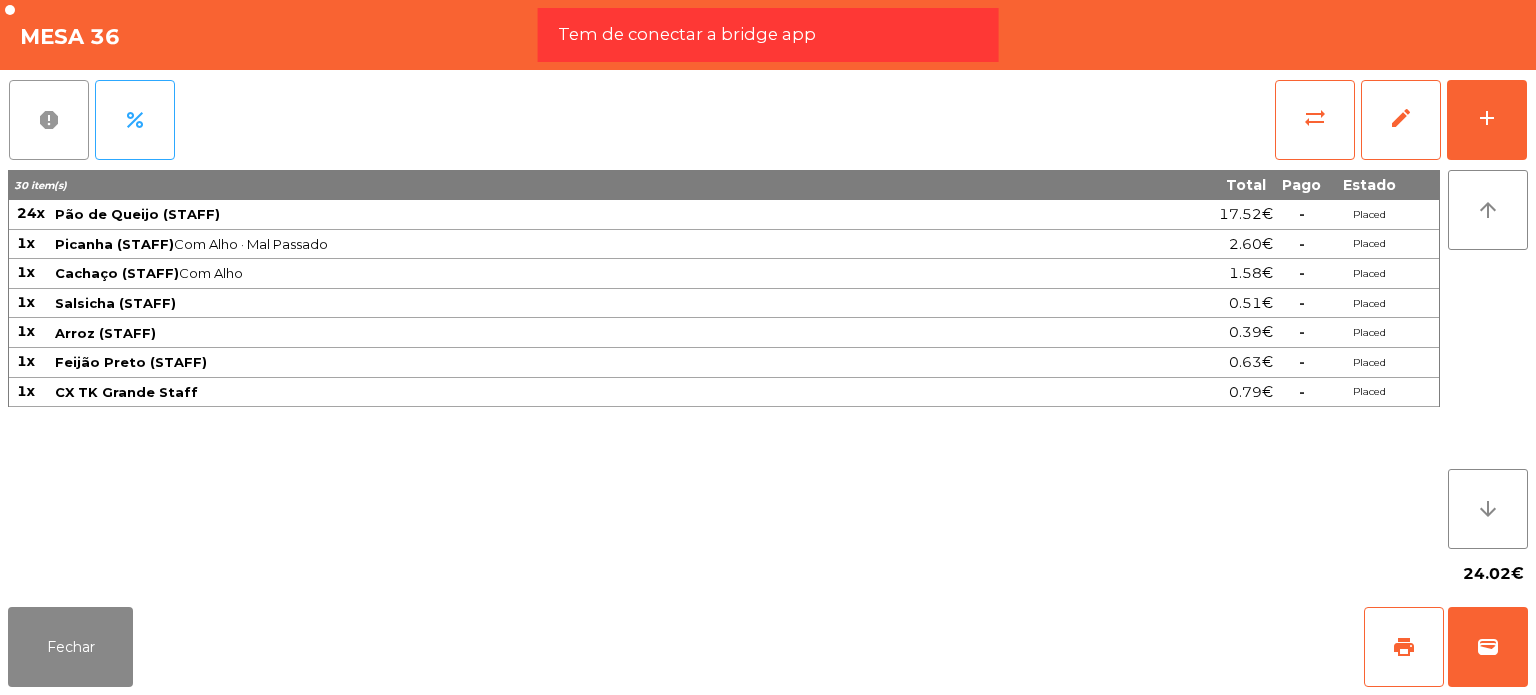 click on "report" 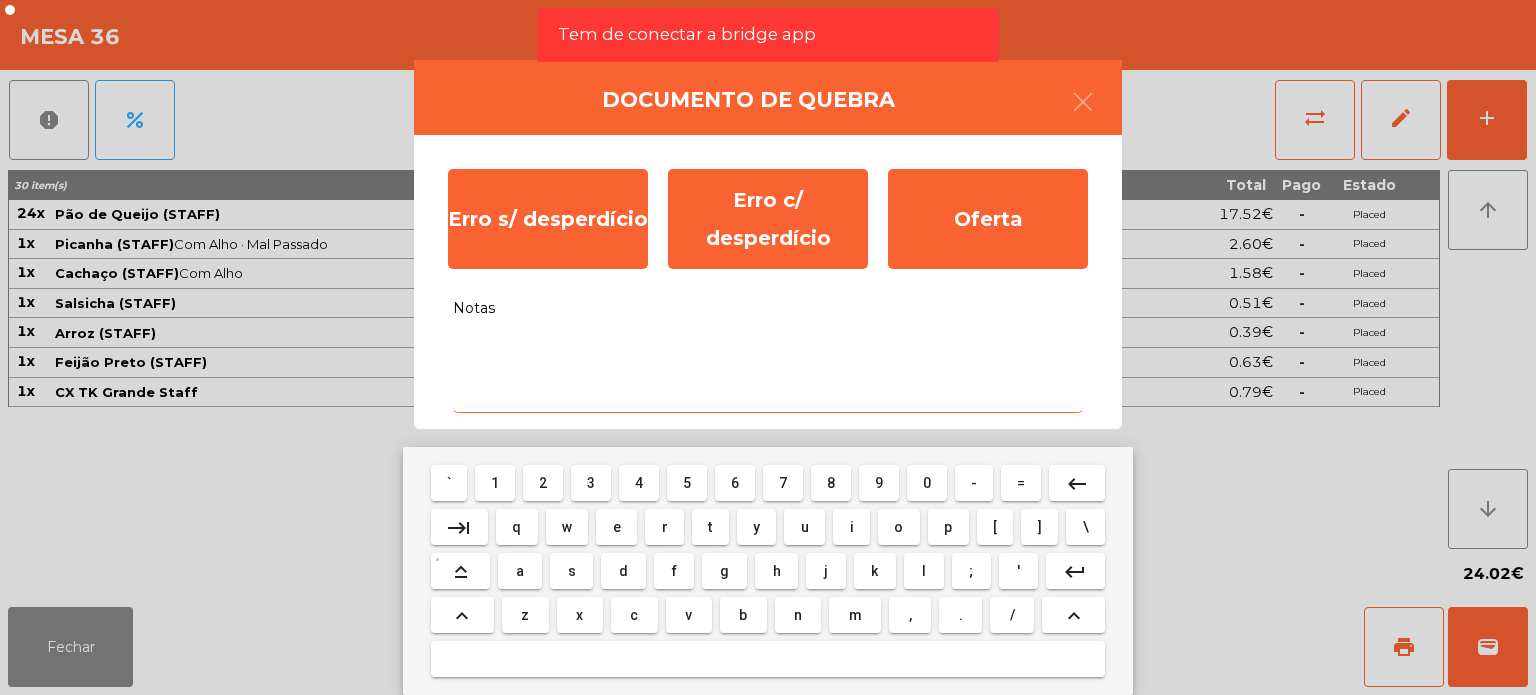 click on "Notas" at bounding box center (768, 371) 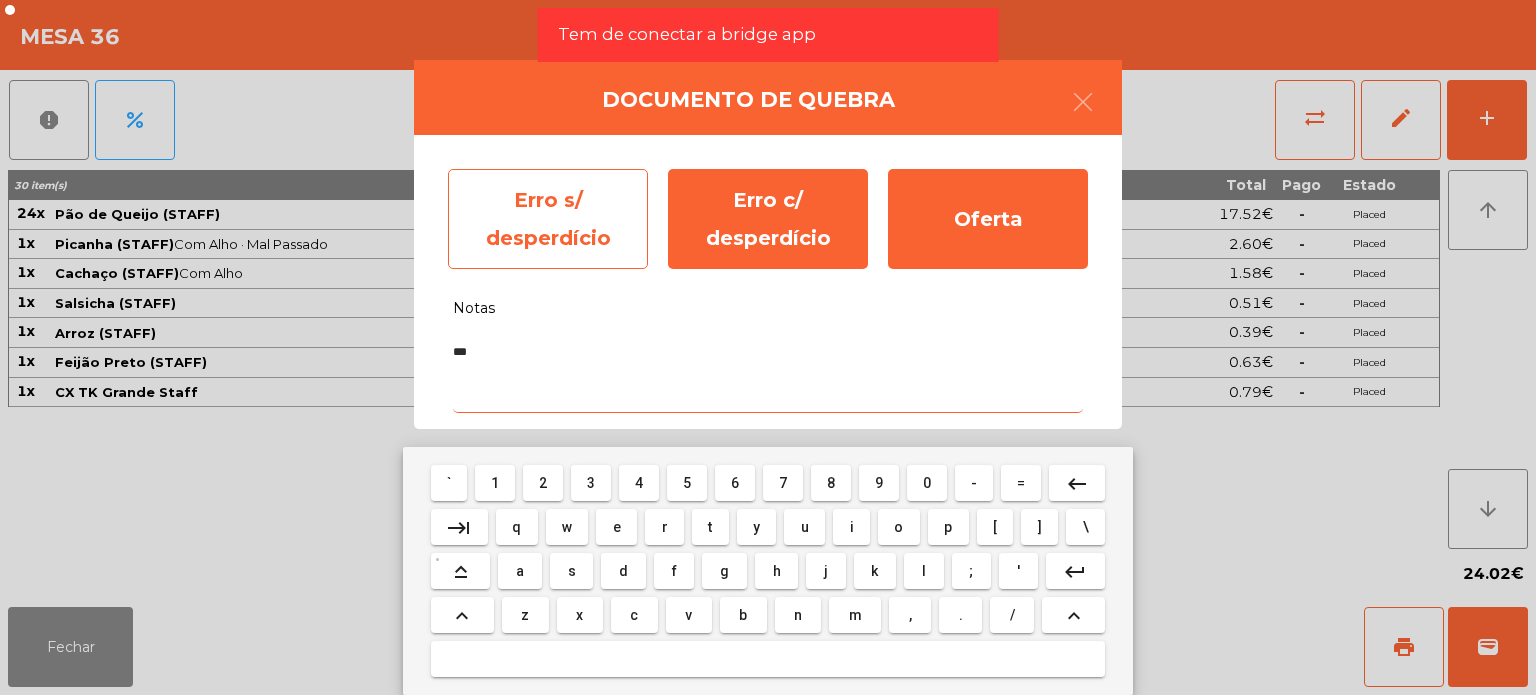 type on "***" 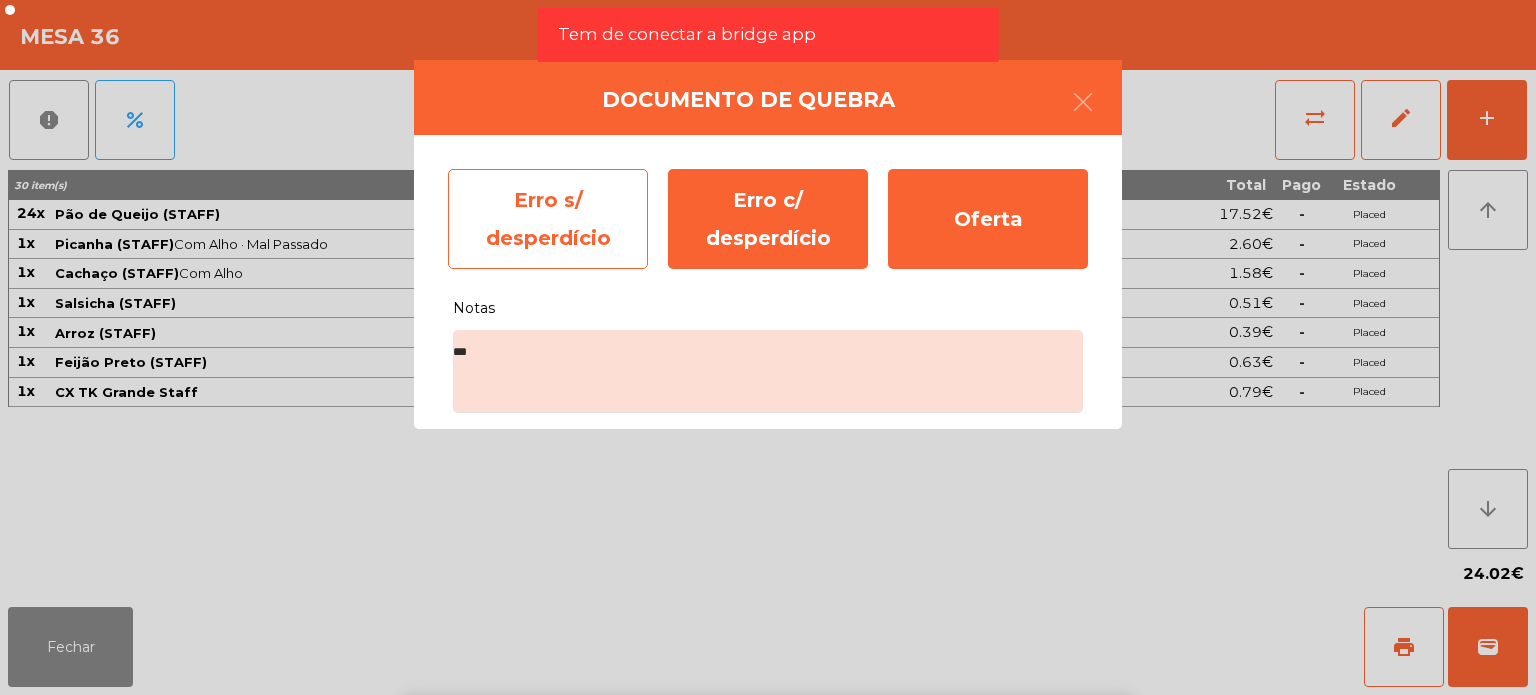click on "Erro s/ desperdício" 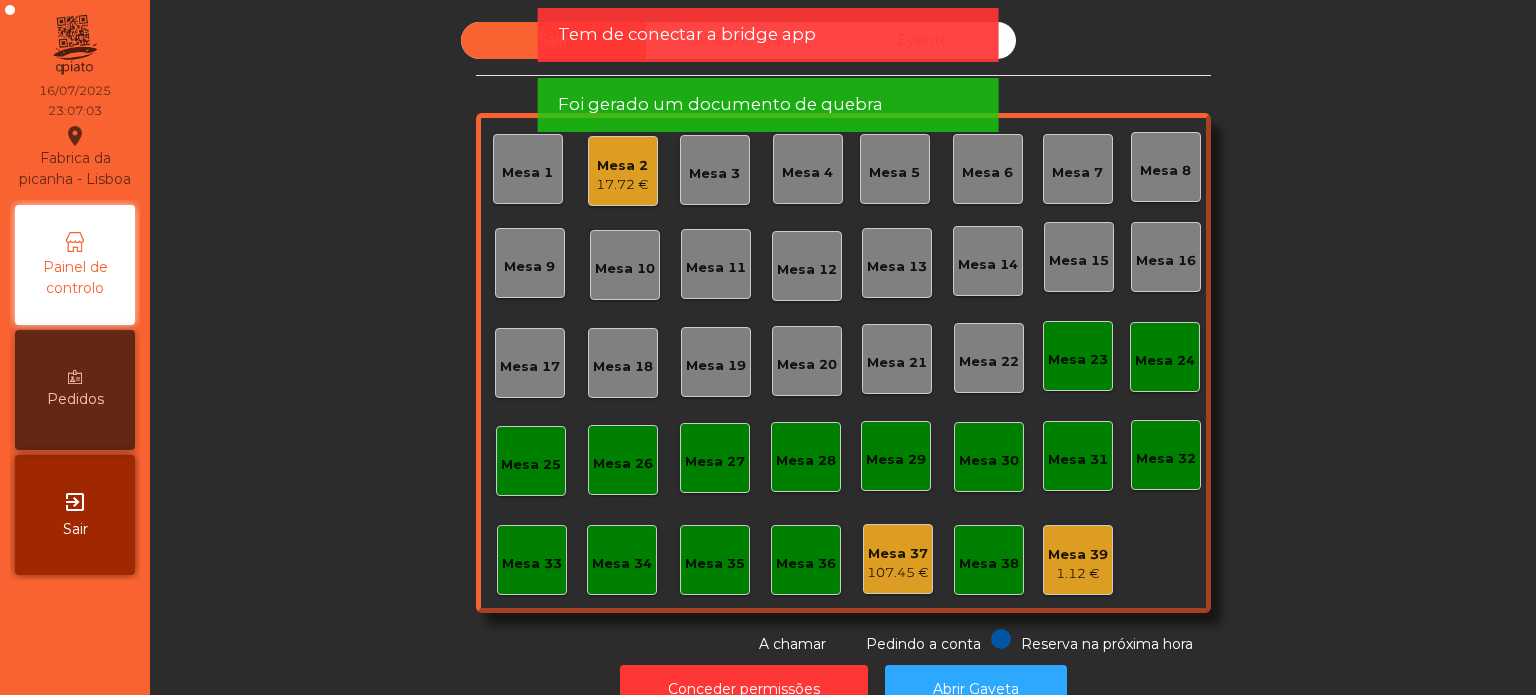 click on "107.45 €" 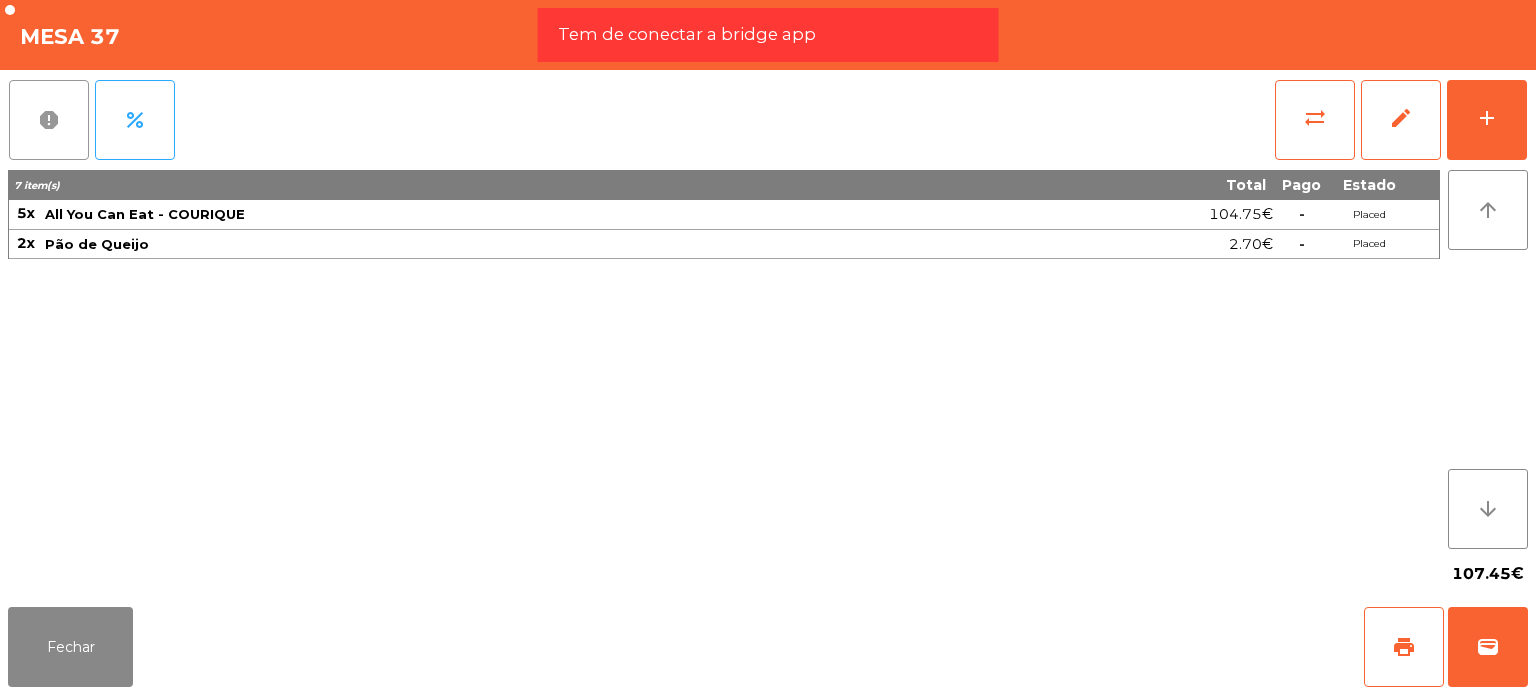 click on "report" 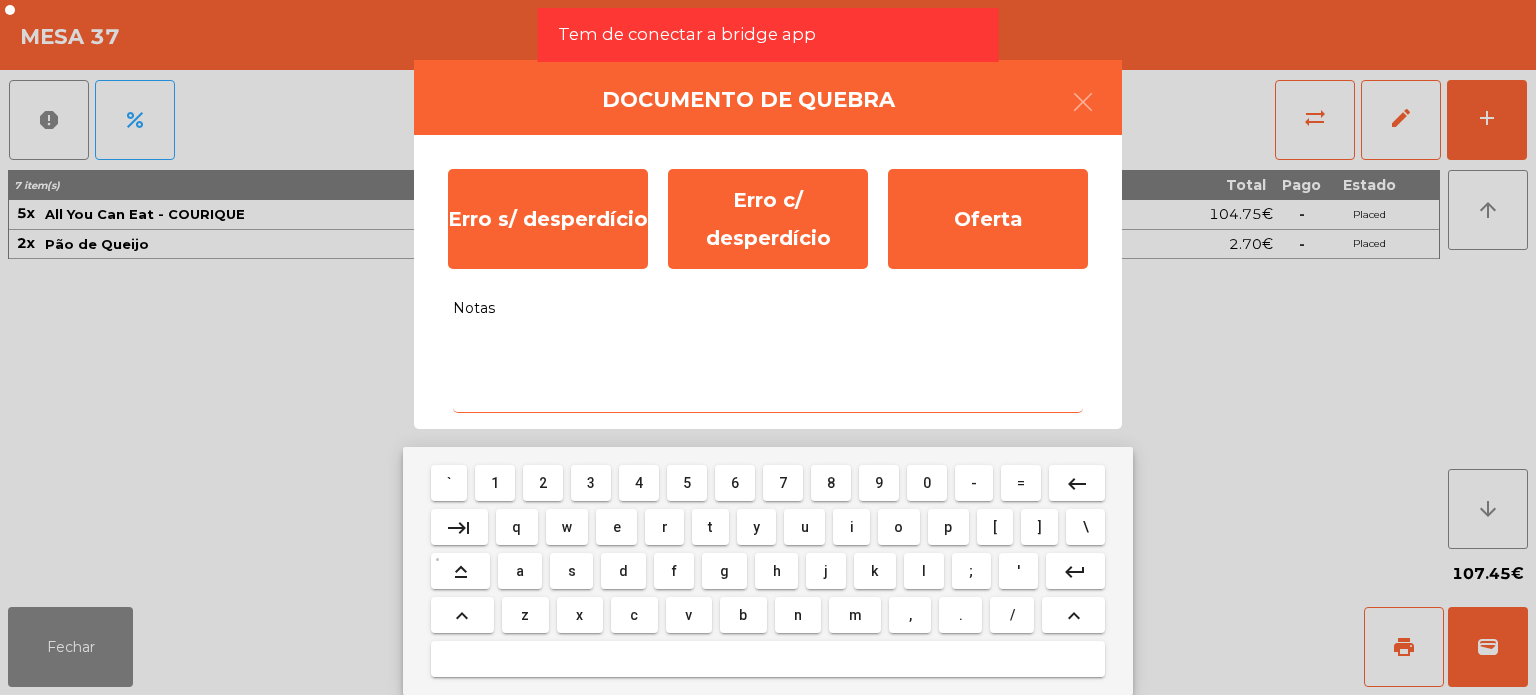 click on "Notas" at bounding box center [768, 371] 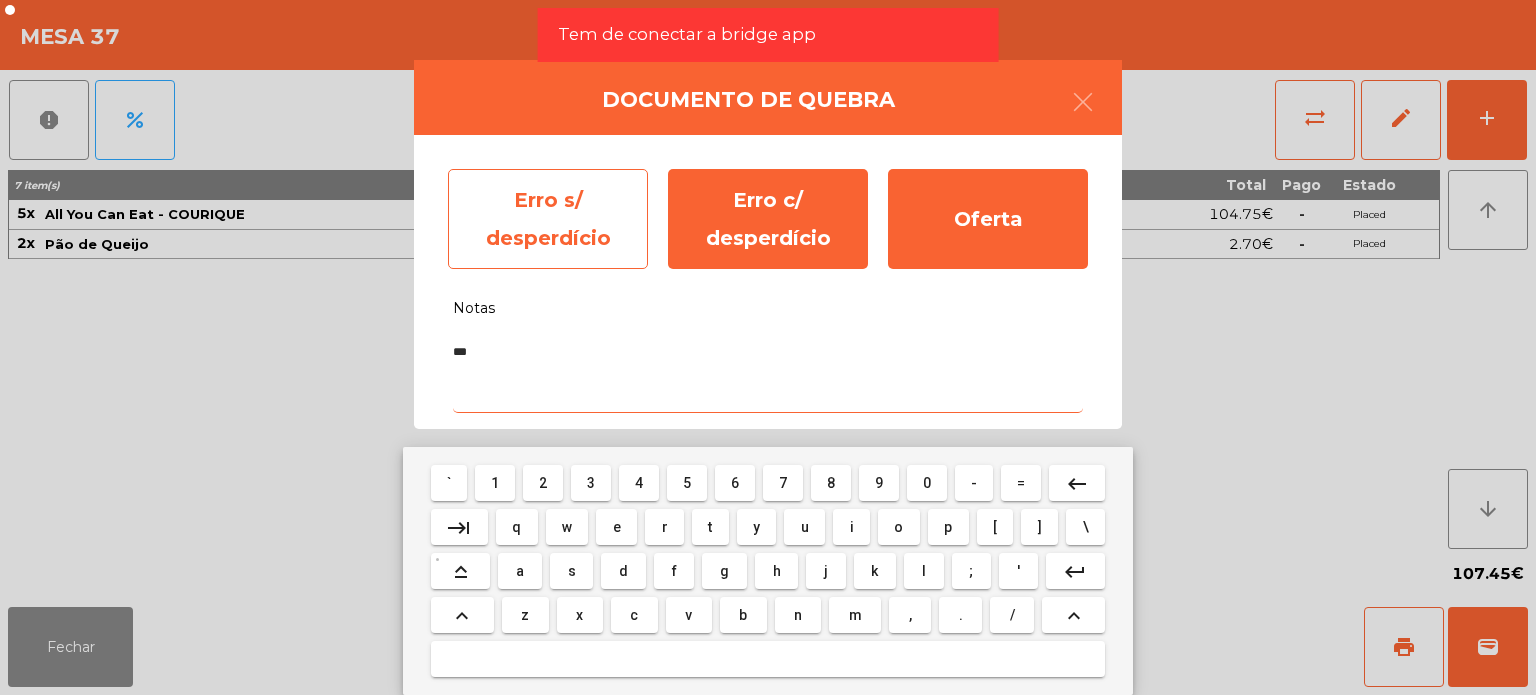 type on "***" 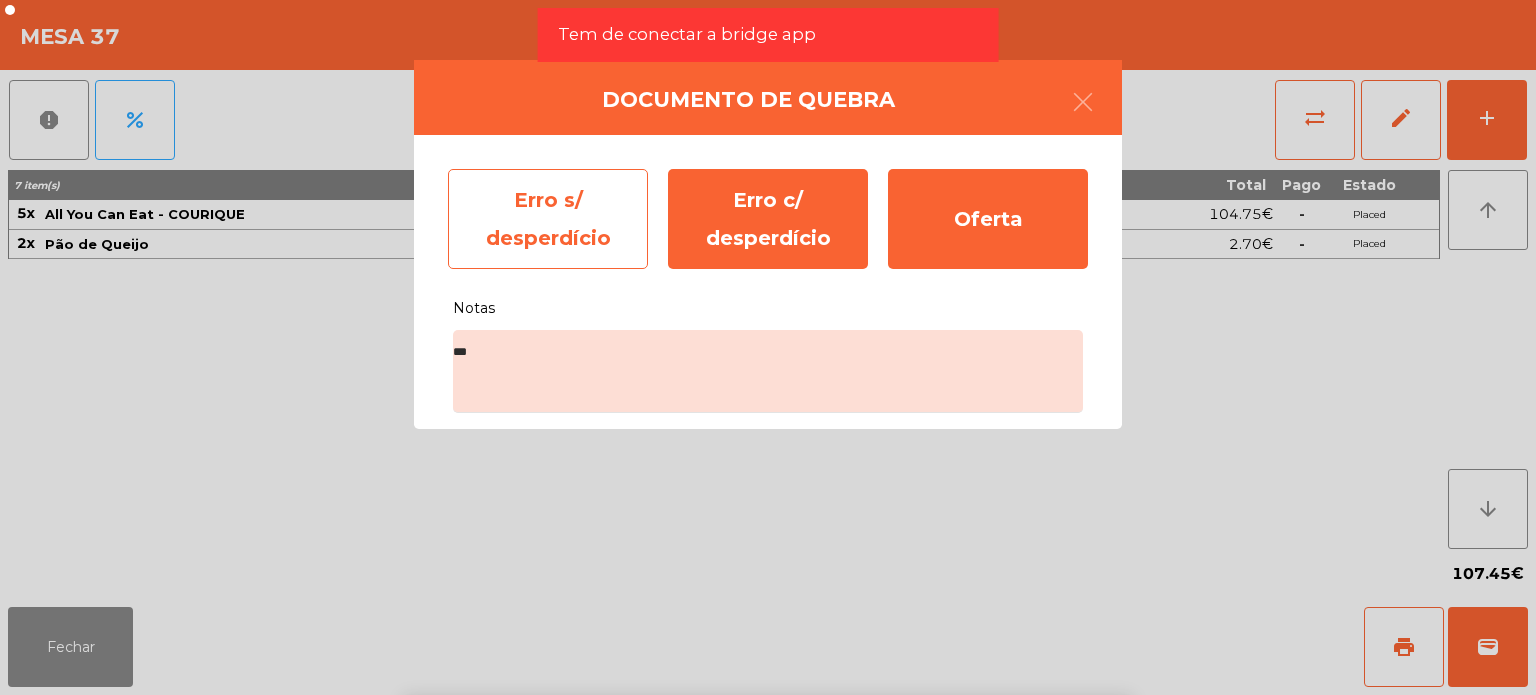 click on "Erro s/ desperdício" 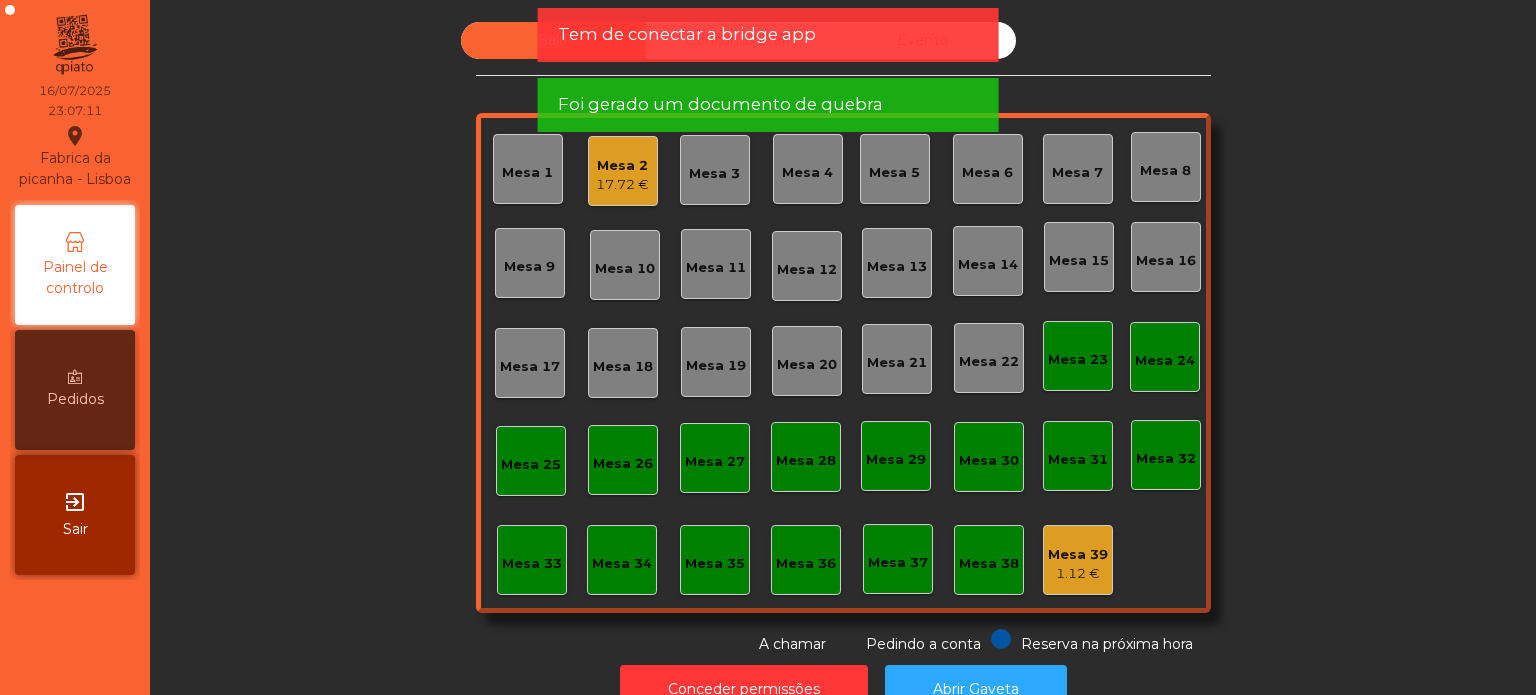 click on "Mesa 39   1.12 €" 